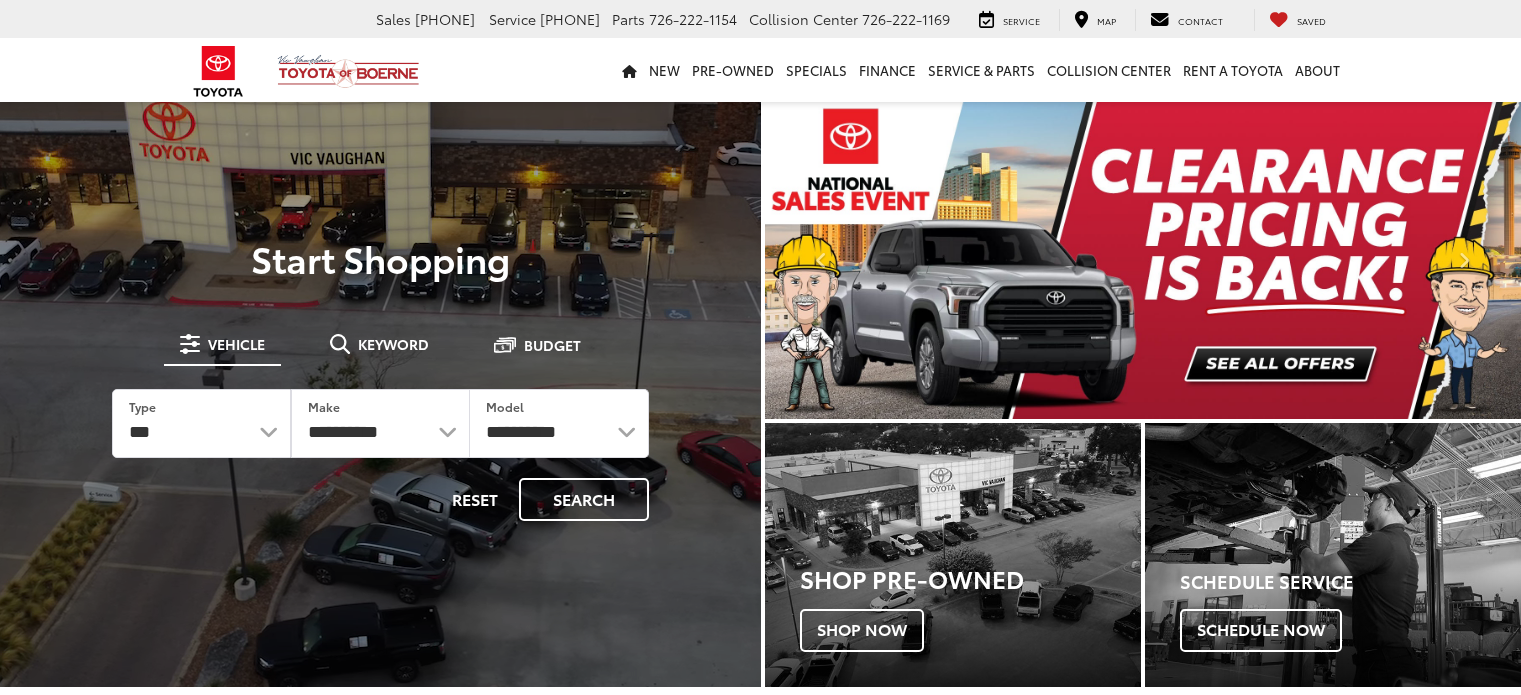 scroll, scrollTop: 0, scrollLeft: 0, axis: both 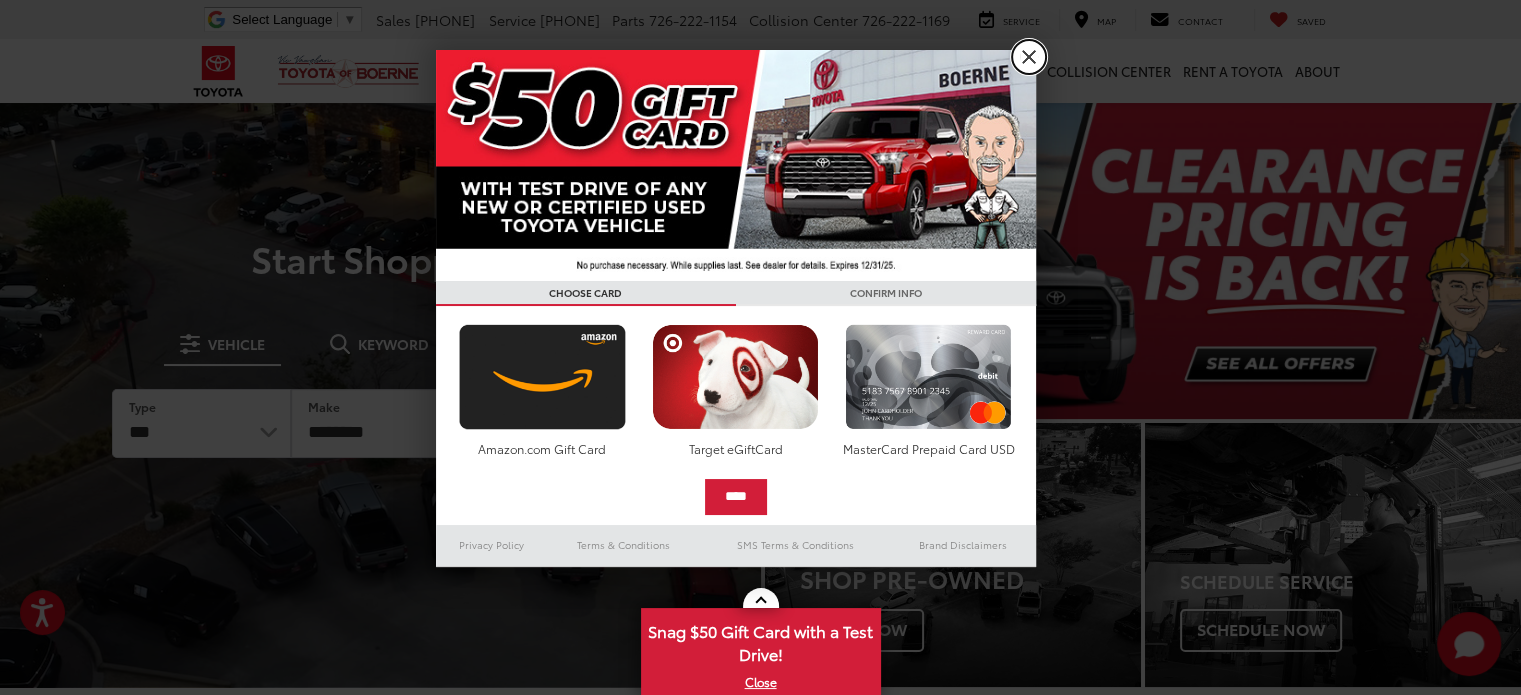 click on "X" at bounding box center [1029, 57] 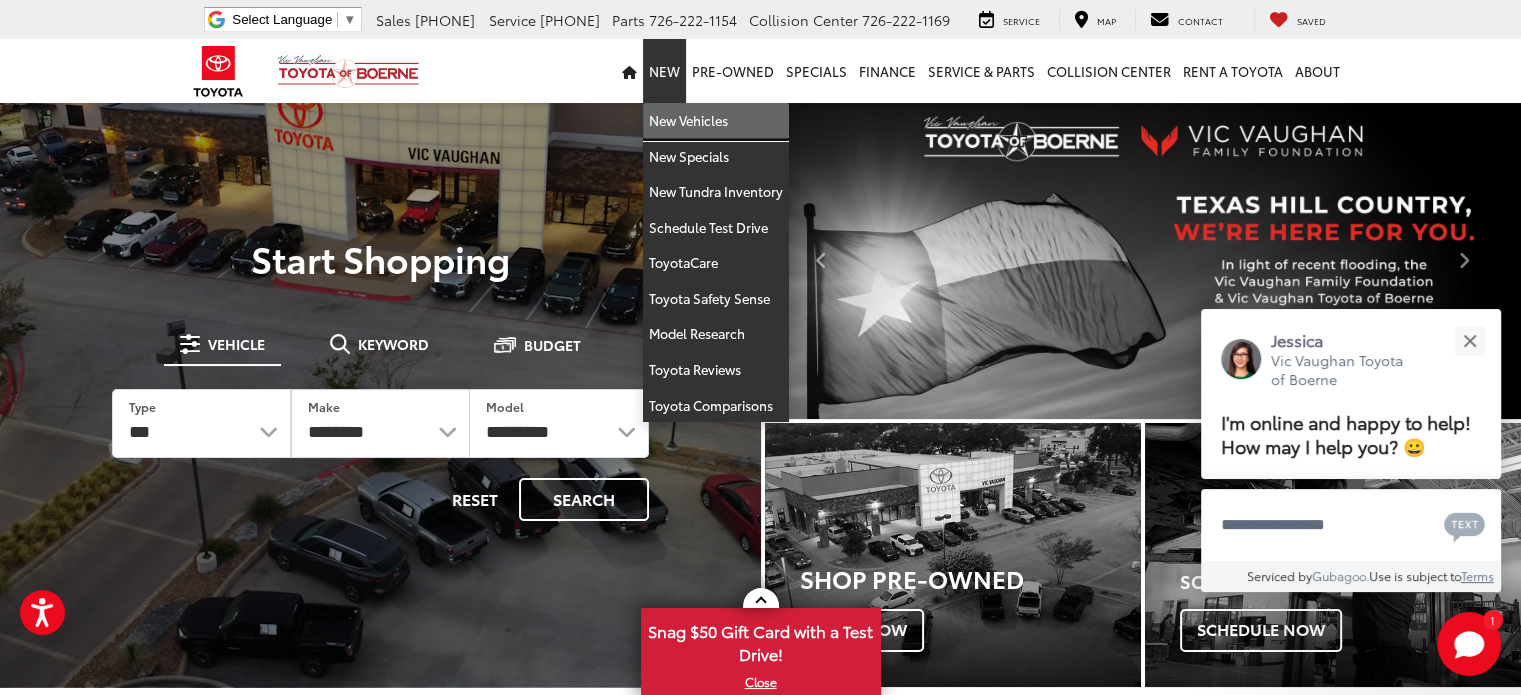 click on "New Vehicles" at bounding box center [716, 121] 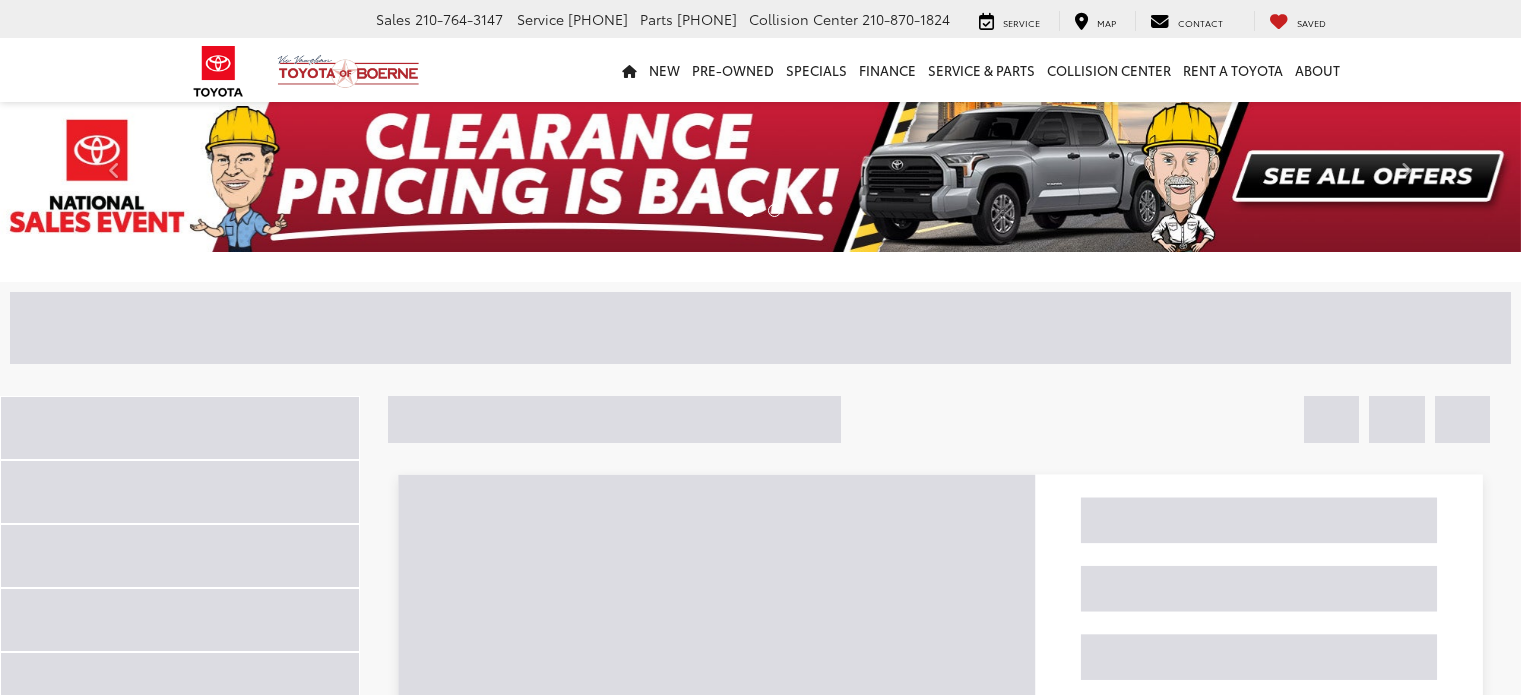 scroll, scrollTop: 0, scrollLeft: 0, axis: both 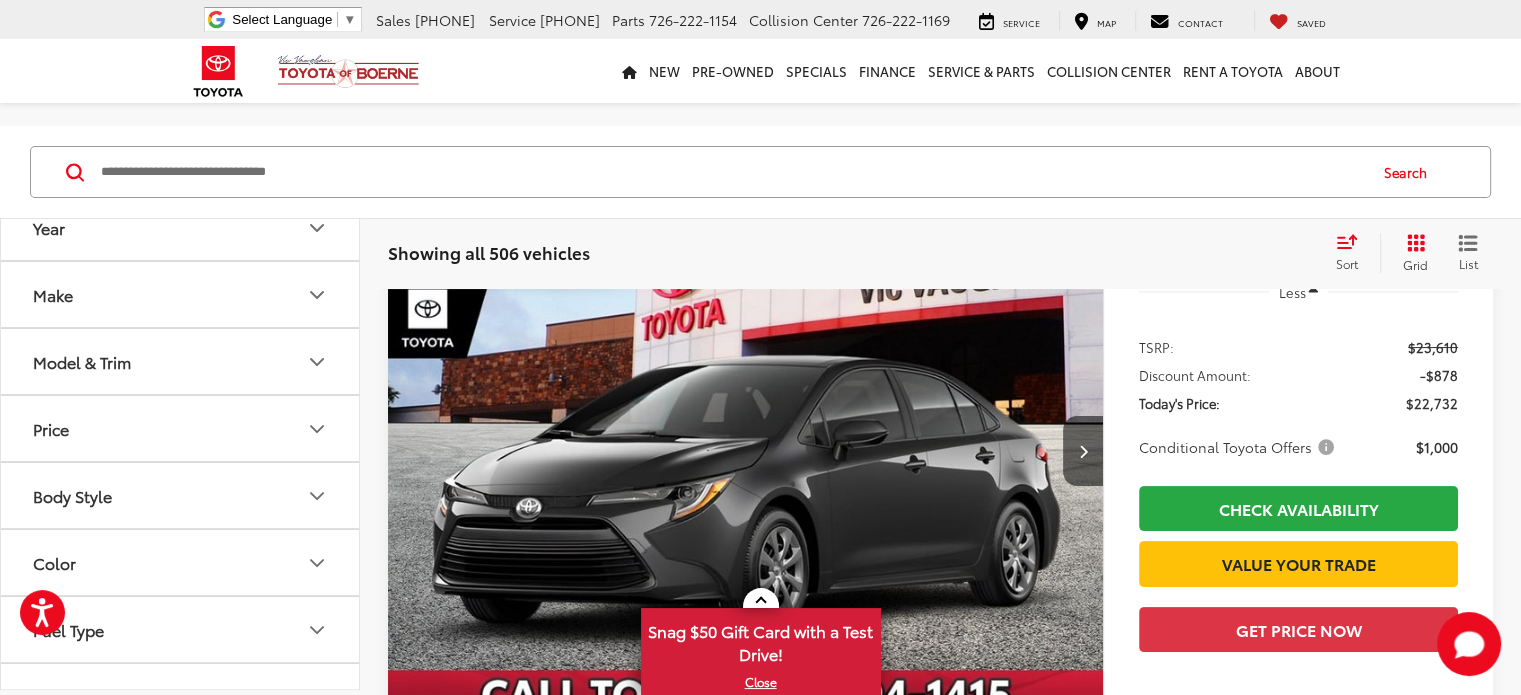 click 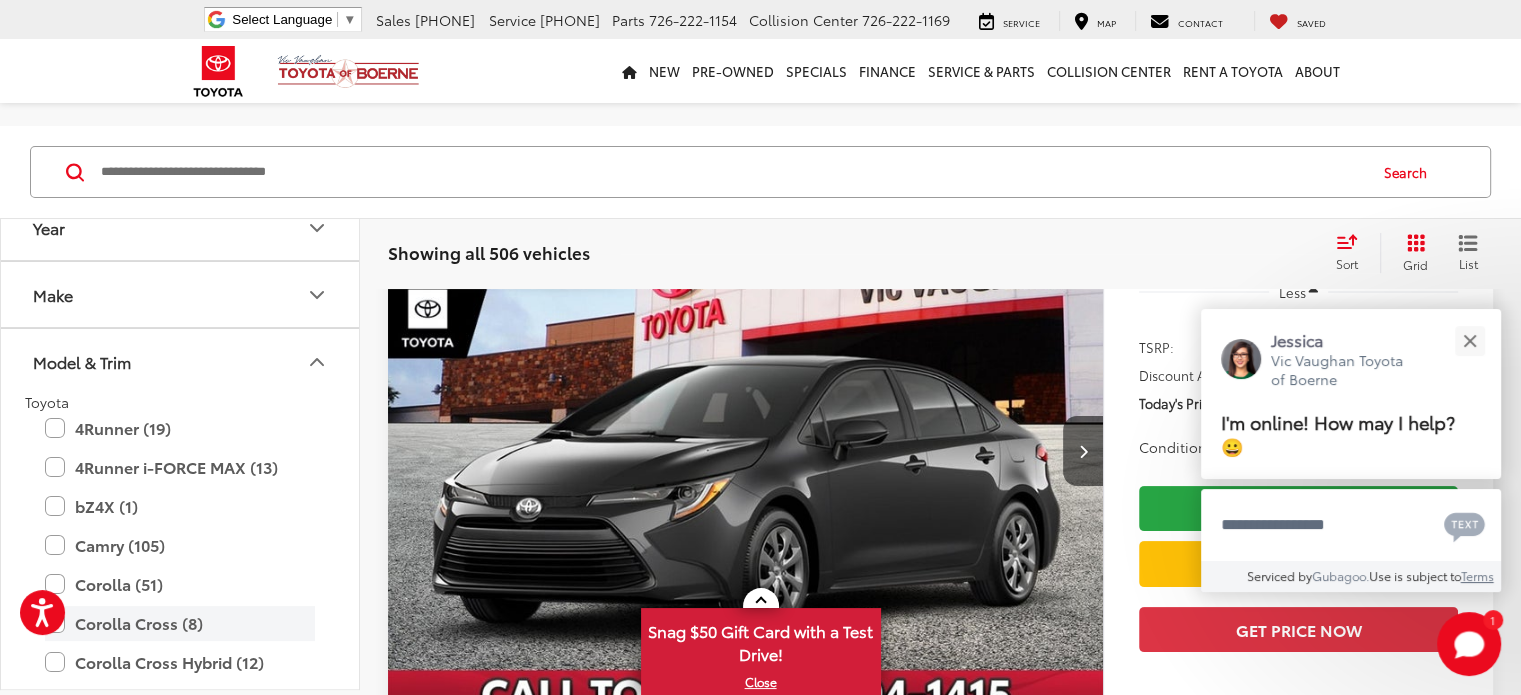 click on "Corolla Cross (8)" at bounding box center (180, 623) 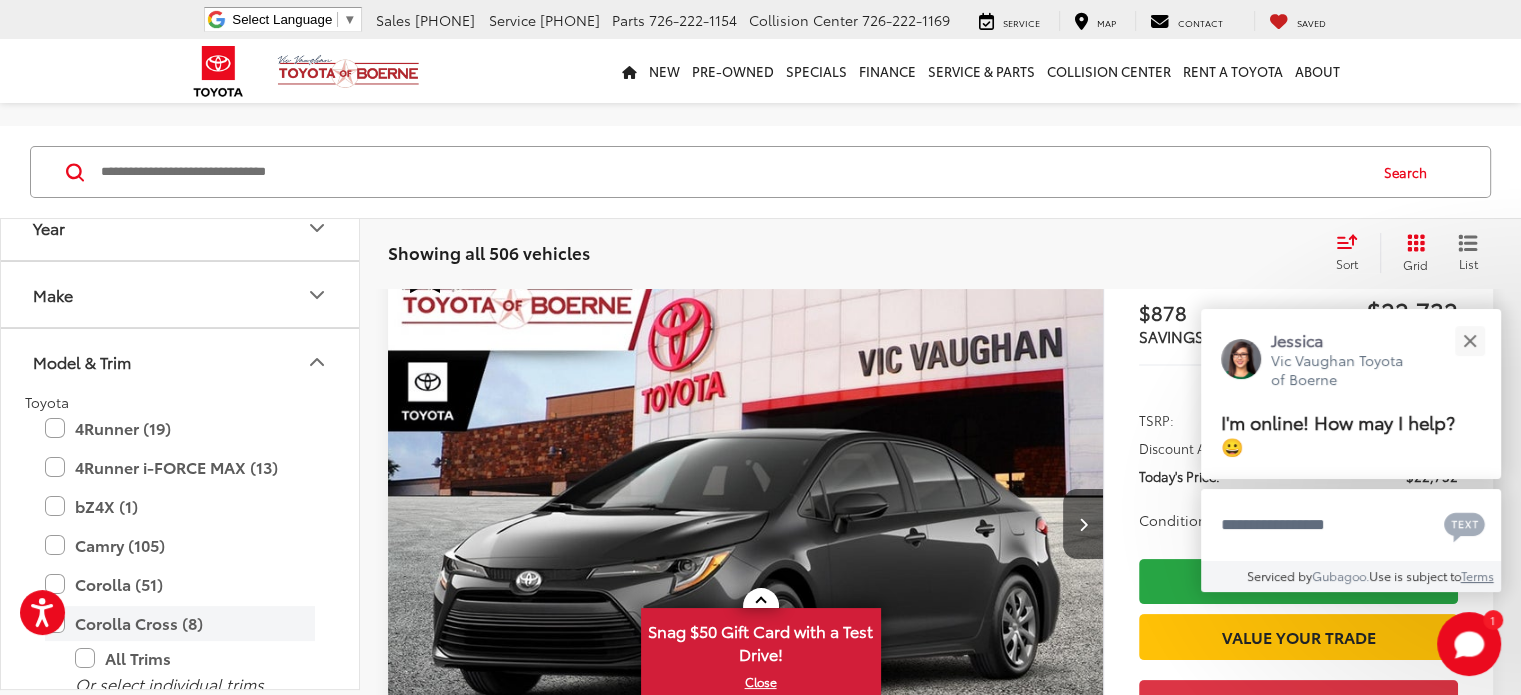 scroll, scrollTop: 156, scrollLeft: 0, axis: vertical 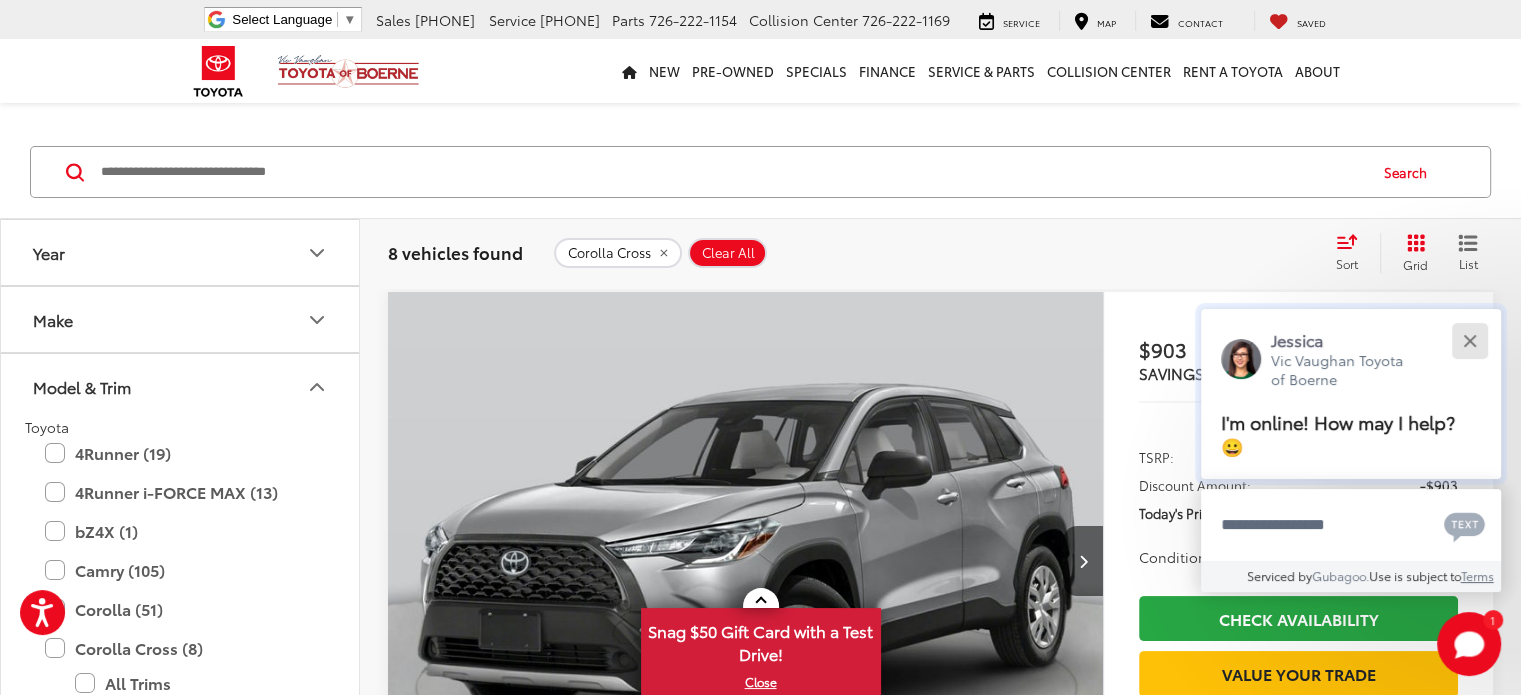 click at bounding box center [1469, 340] 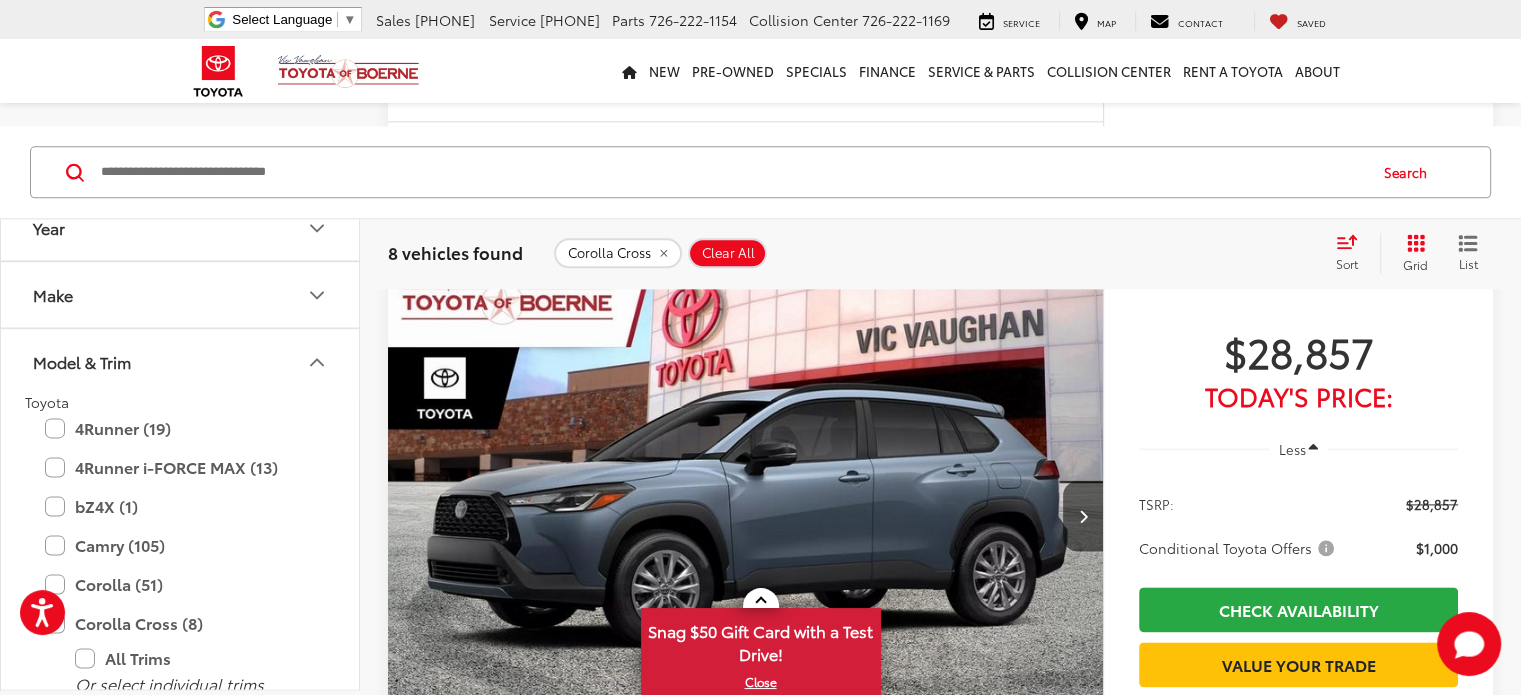 scroll, scrollTop: 2497, scrollLeft: 0, axis: vertical 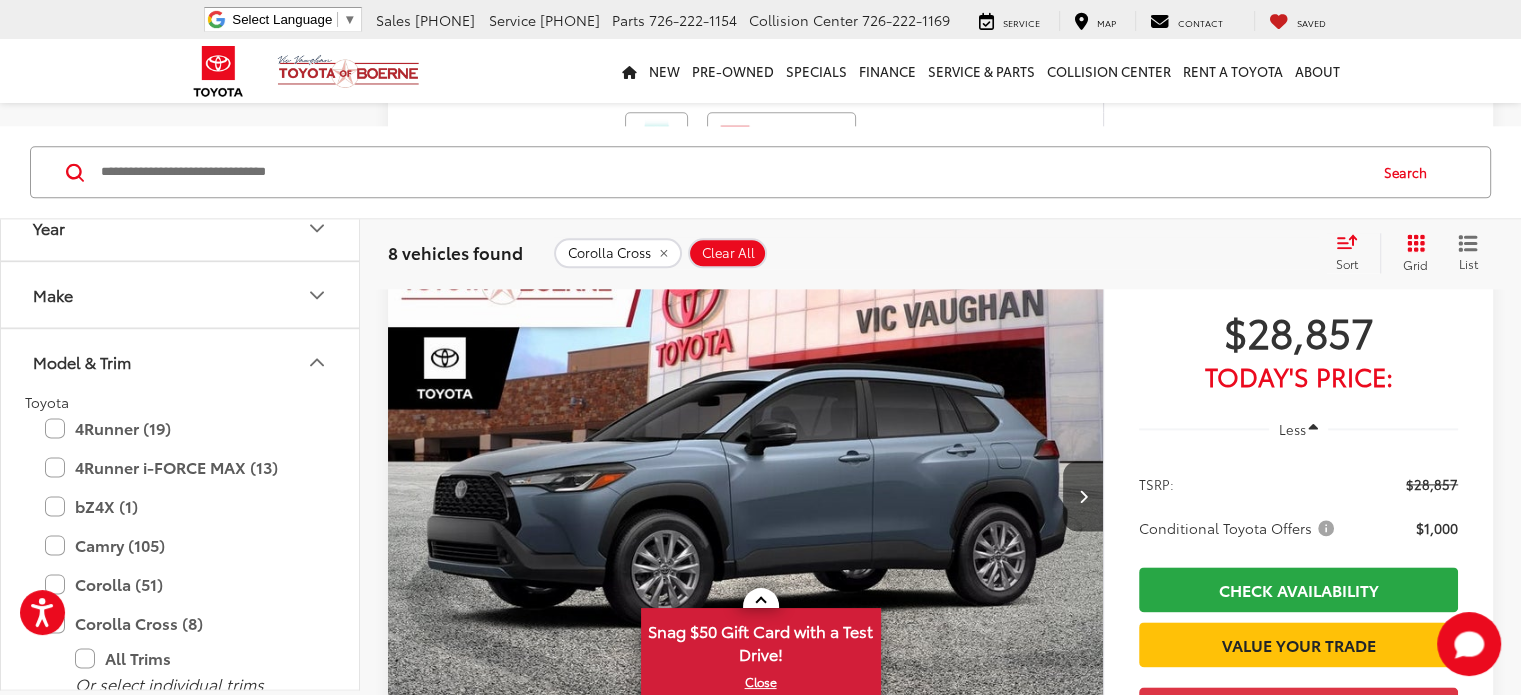 click at bounding box center (746, 497) 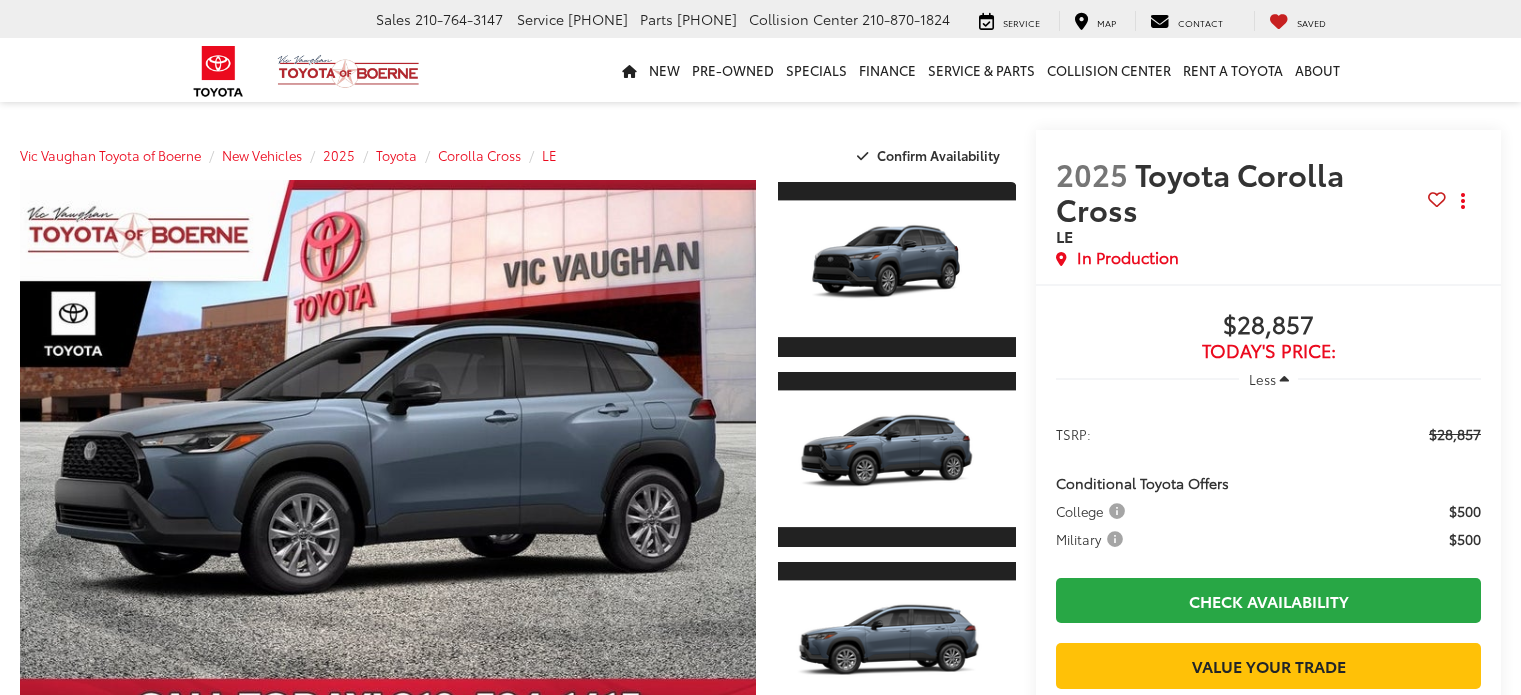 scroll, scrollTop: 0, scrollLeft: 0, axis: both 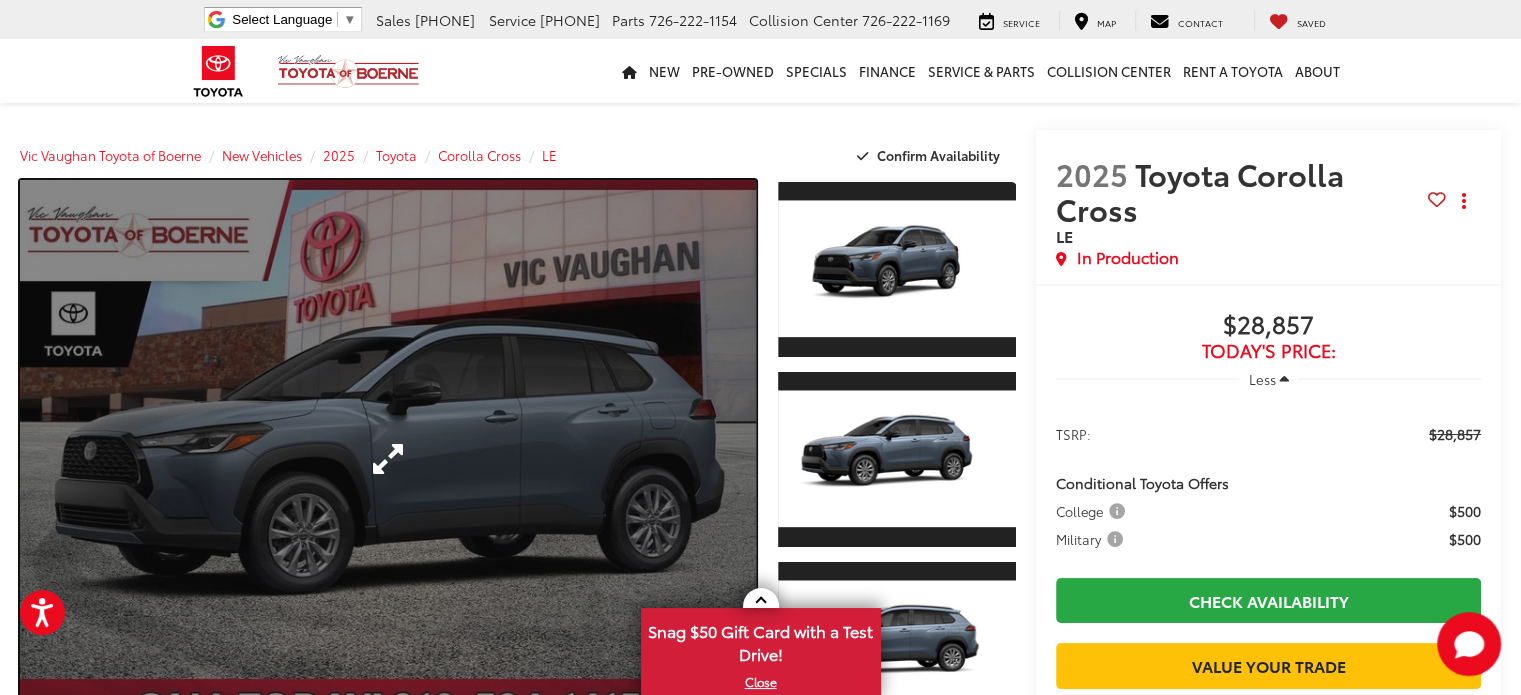 click at bounding box center (388, 459) 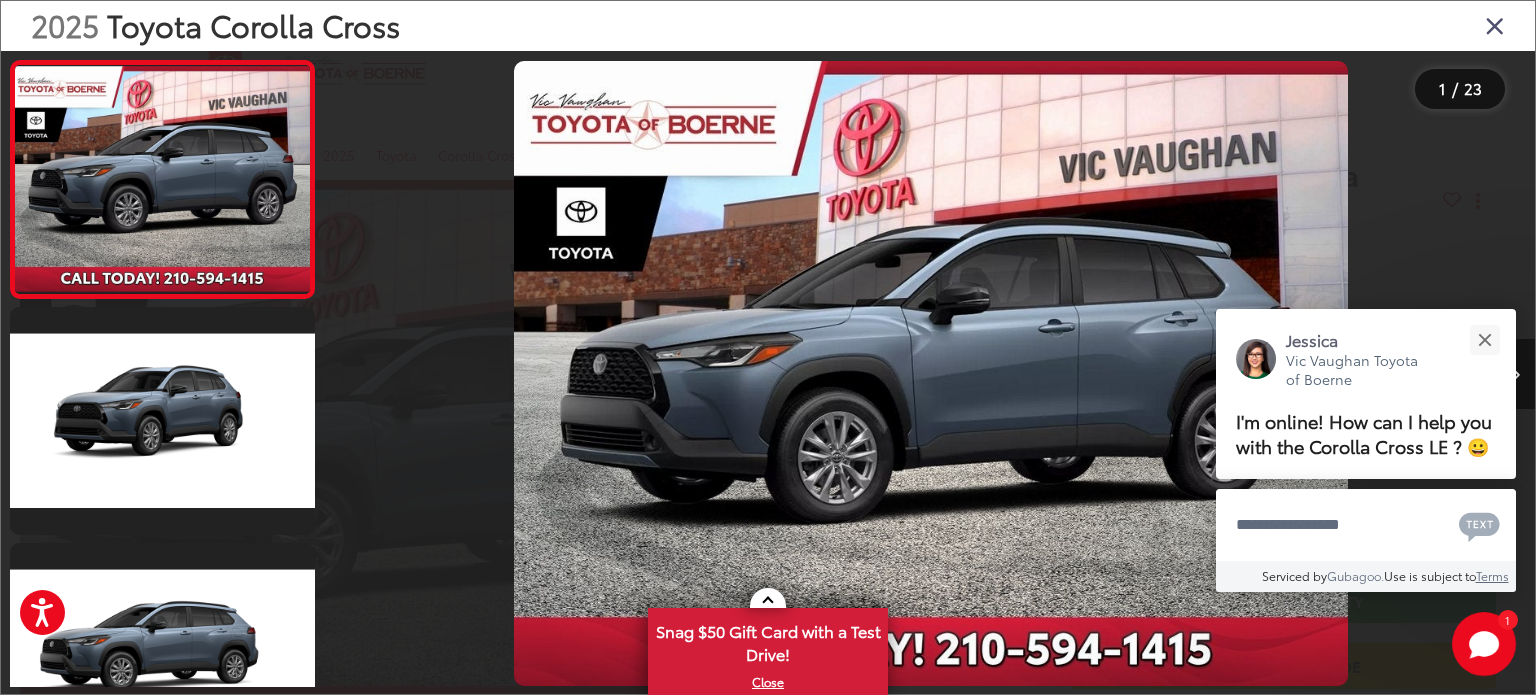 click at bounding box center (1515, 374) 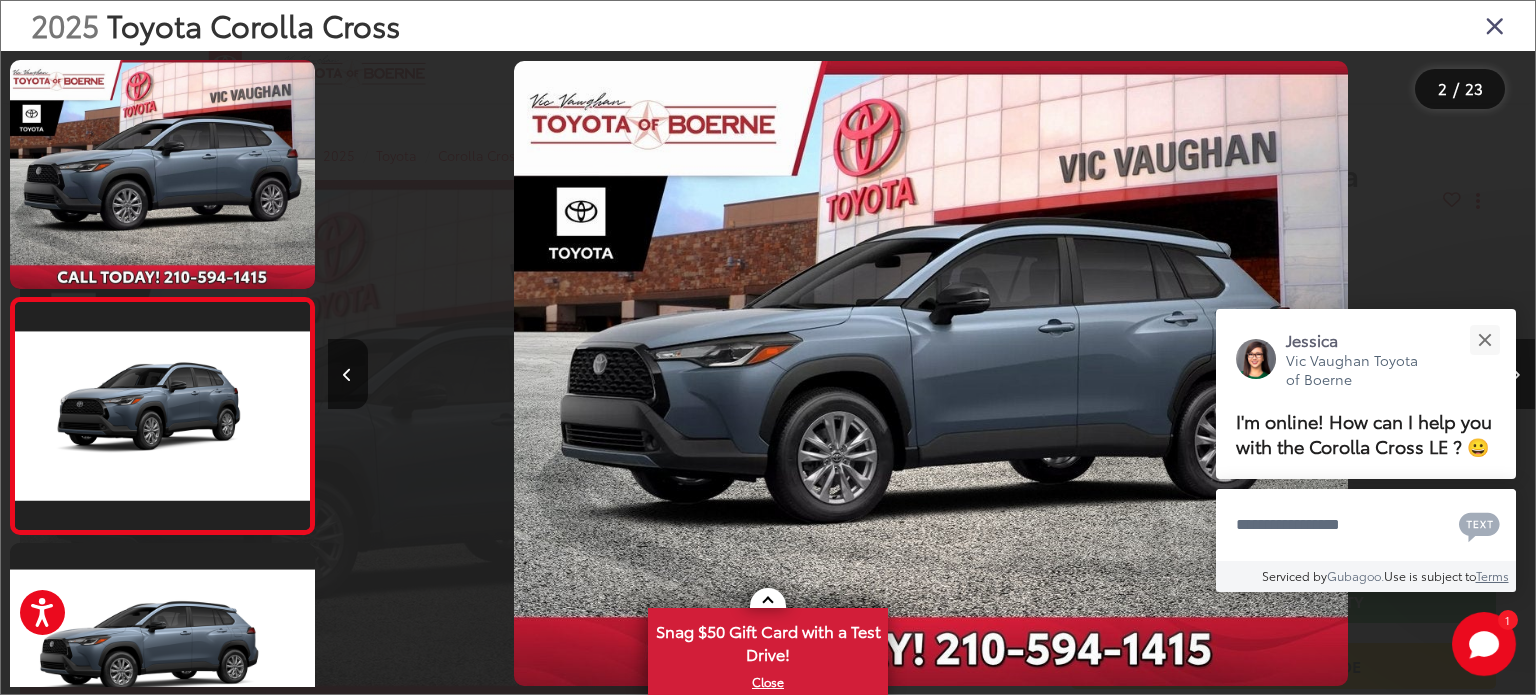 scroll, scrollTop: 0, scrollLeft: 104, axis: horizontal 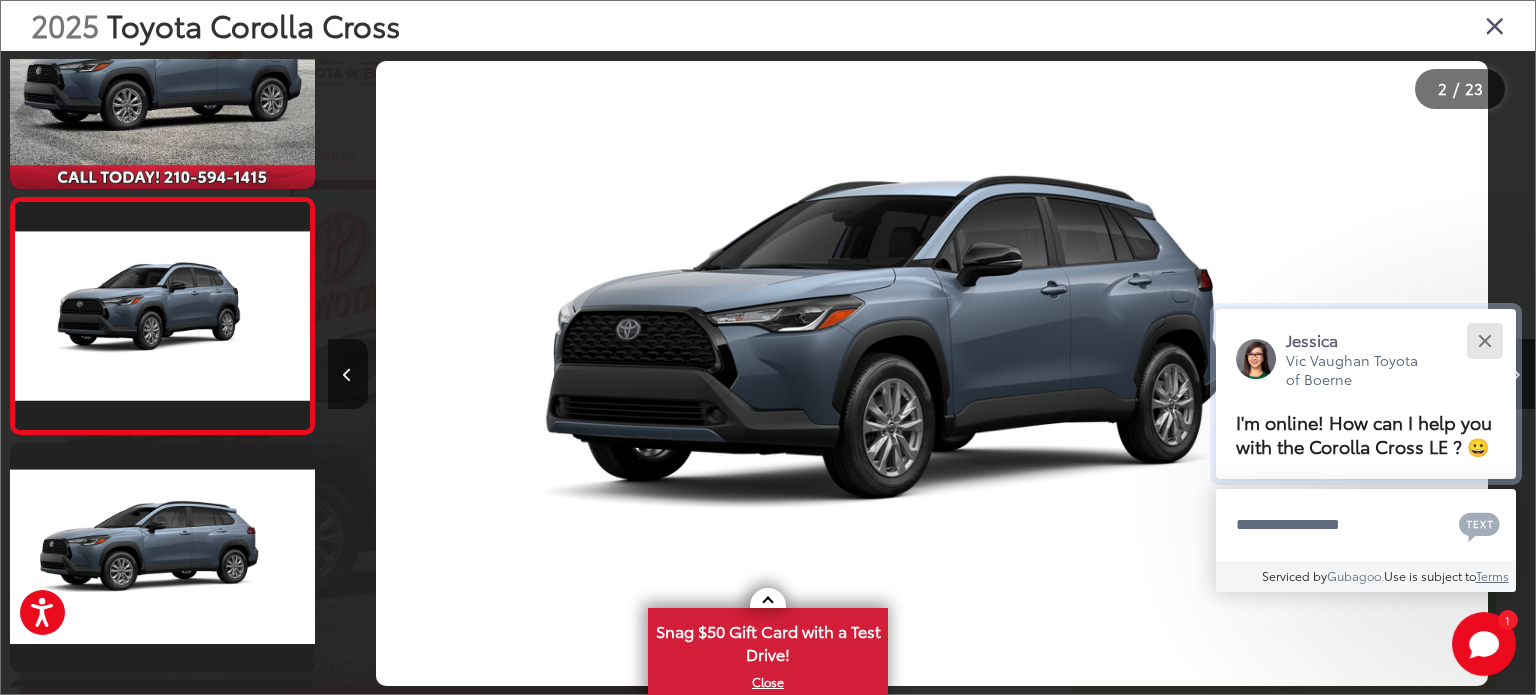 click at bounding box center [1484, 340] 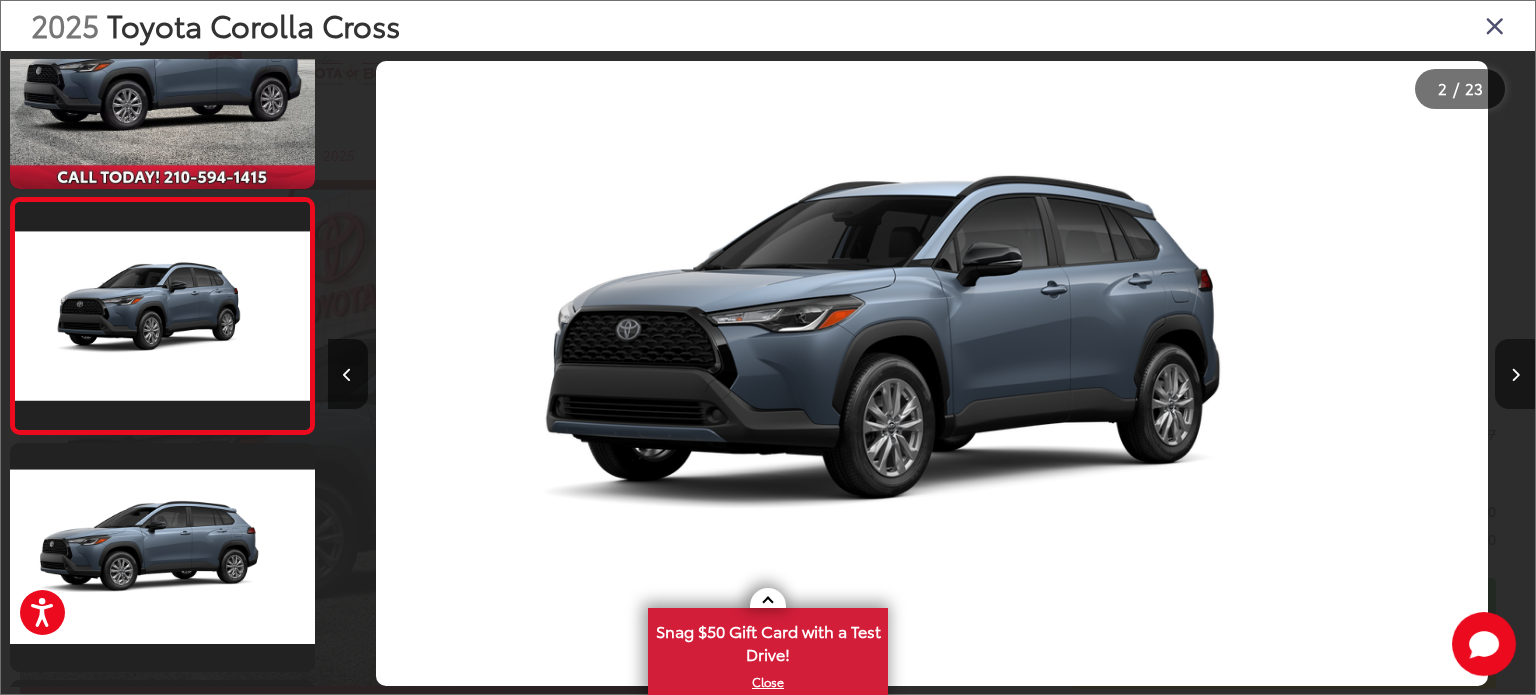 click at bounding box center [1515, 375] 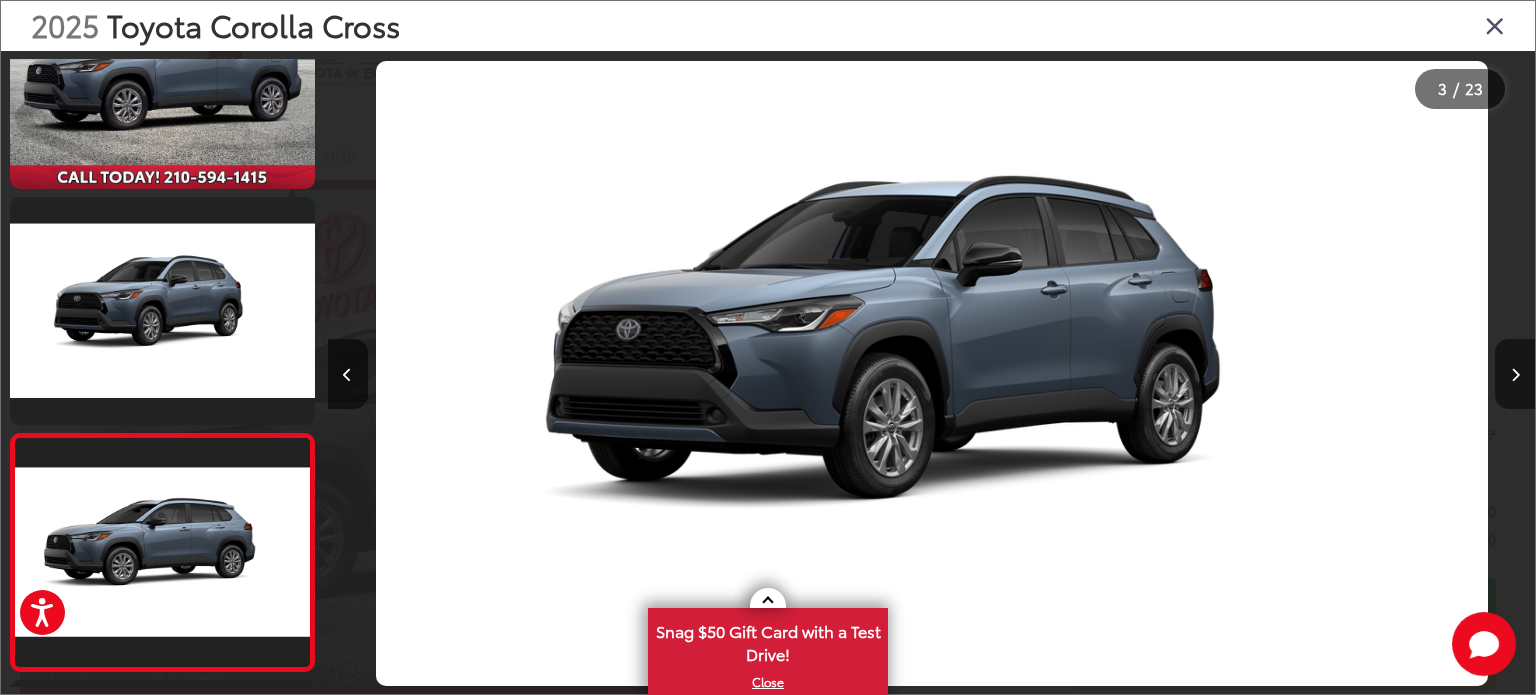scroll, scrollTop: 0, scrollLeft: 1631, axis: horizontal 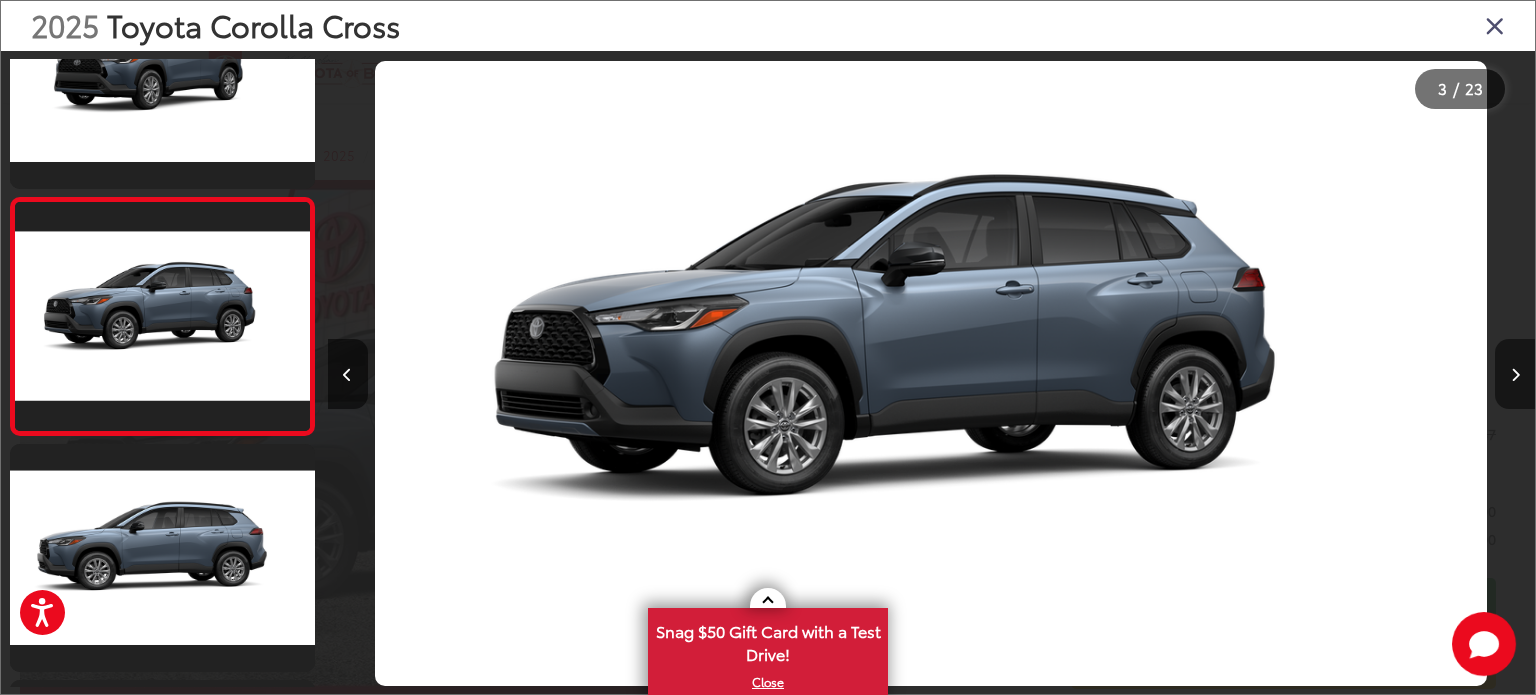 click at bounding box center (1515, 375) 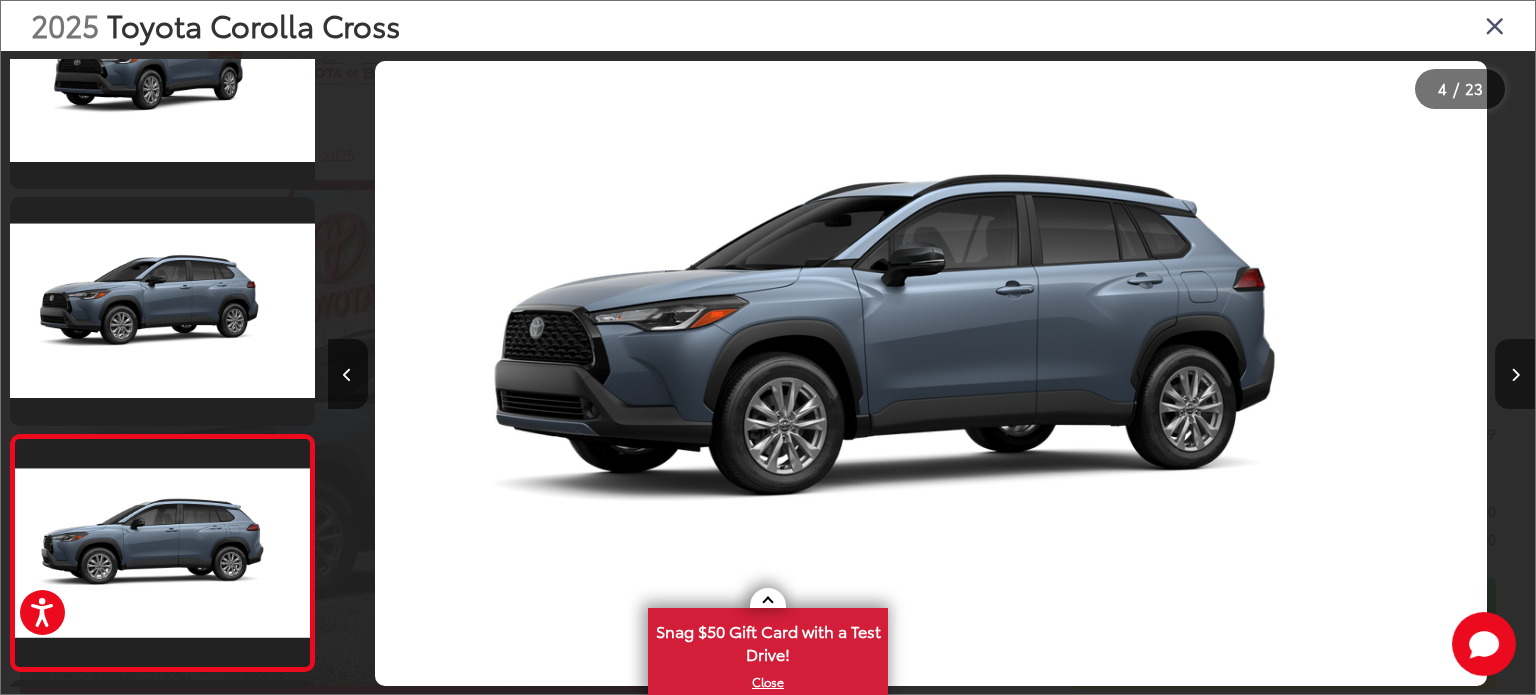scroll, scrollTop: 0, scrollLeft: 2495, axis: horizontal 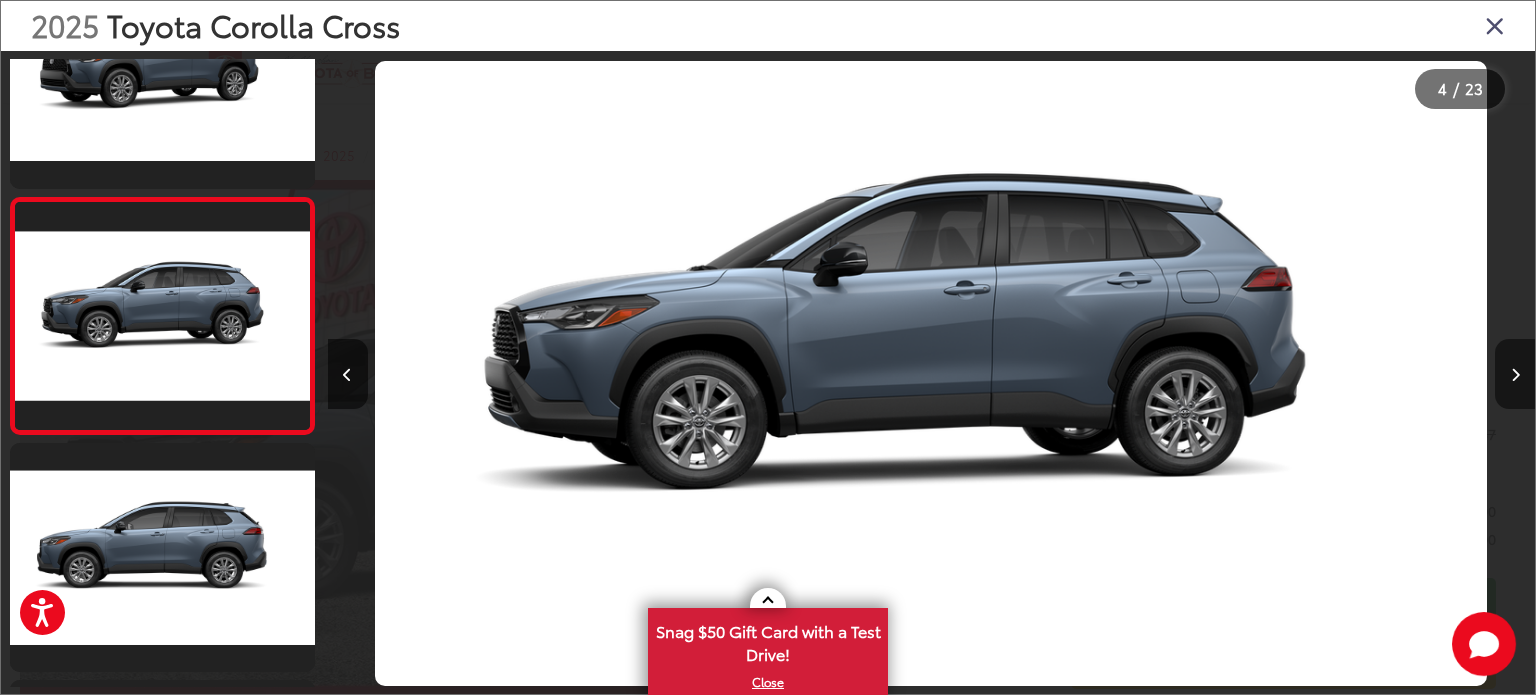 click at bounding box center [1515, 375] 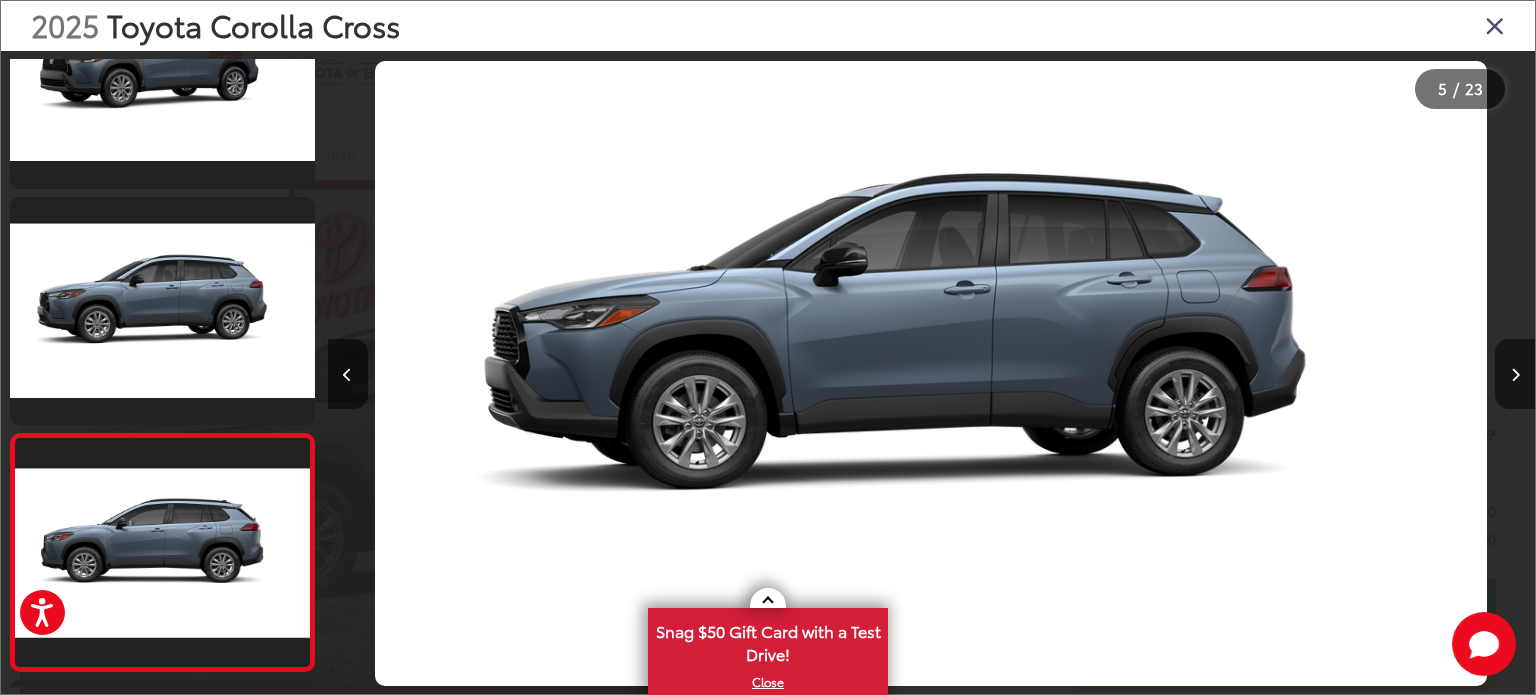 scroll, scrollTop: 0, scrollLeft: 3727, axis: horizontal 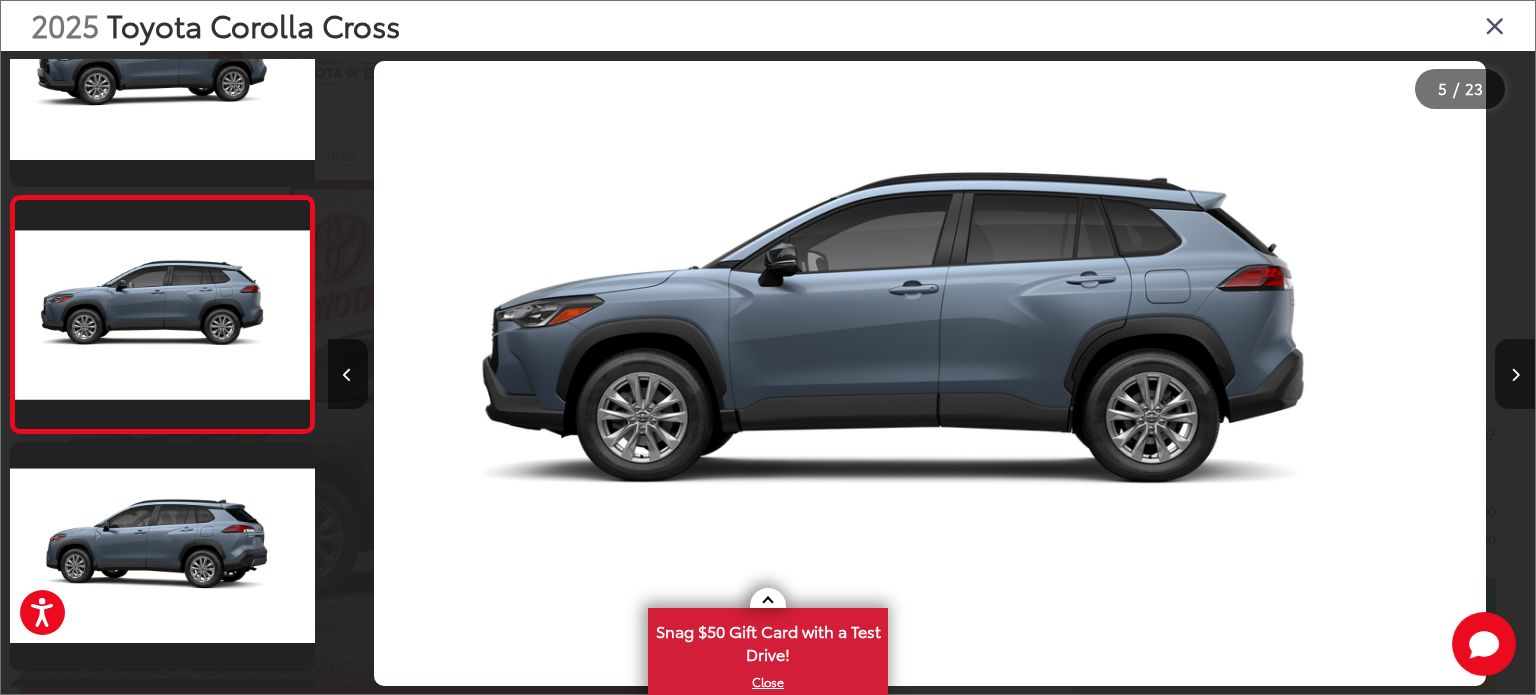 click at bounding box center (1515, 375) 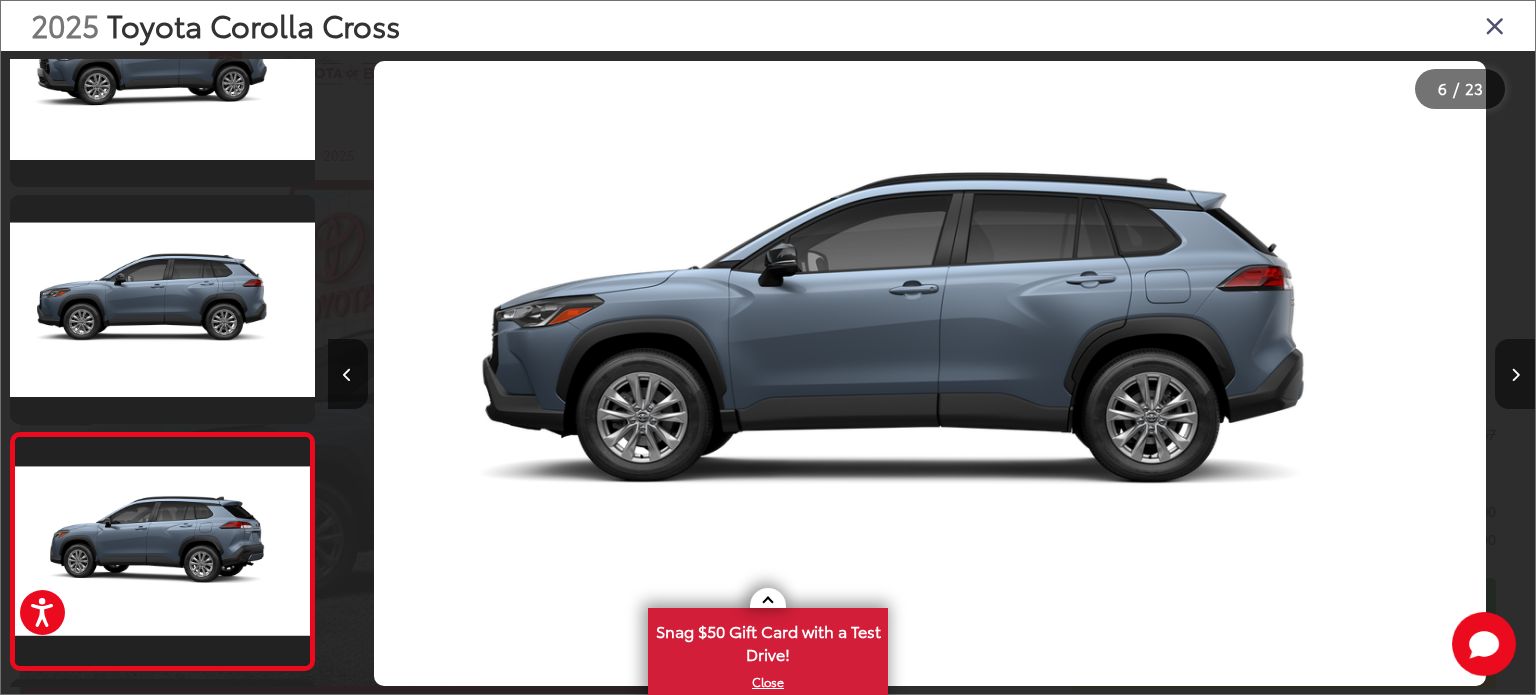 scroll, scrollTop: 0, scrollLeft: 5071, axis: horizontal 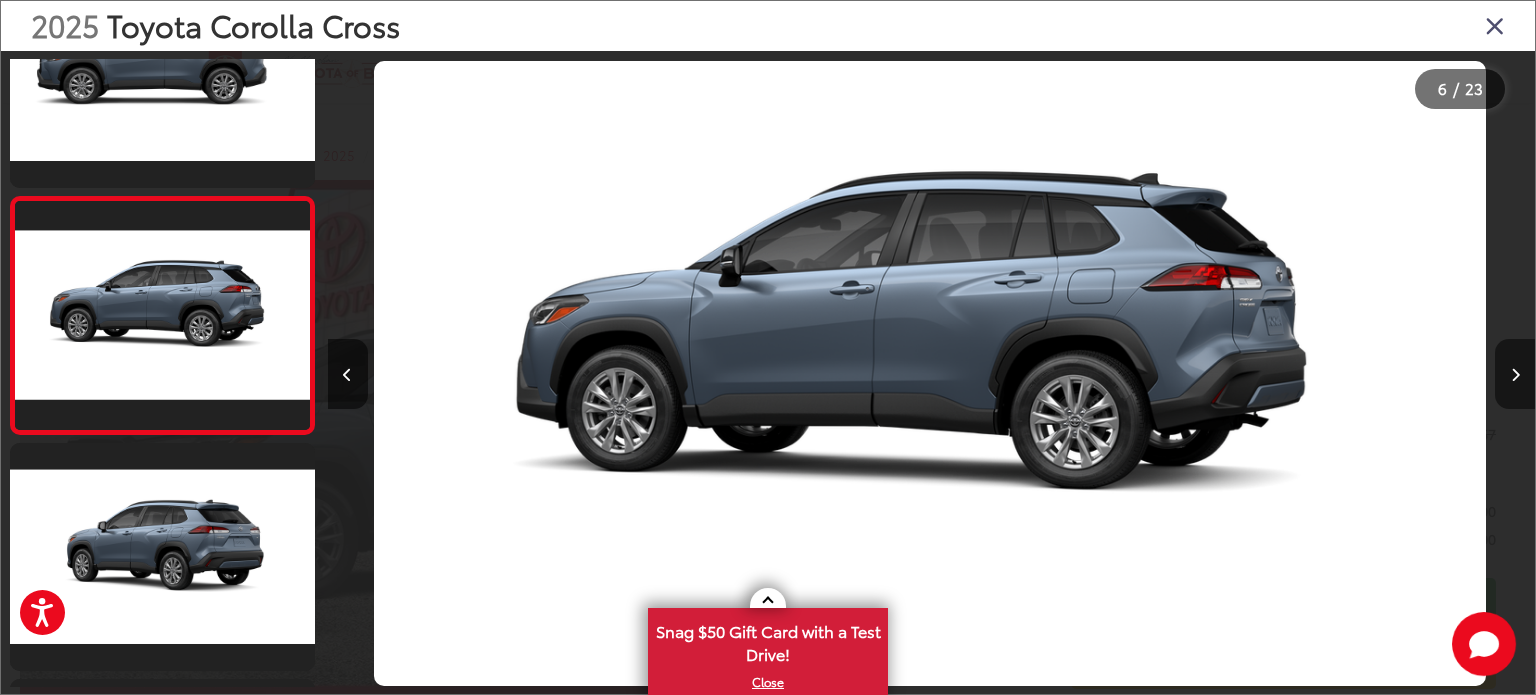 click at bounding box center (1515, 375) 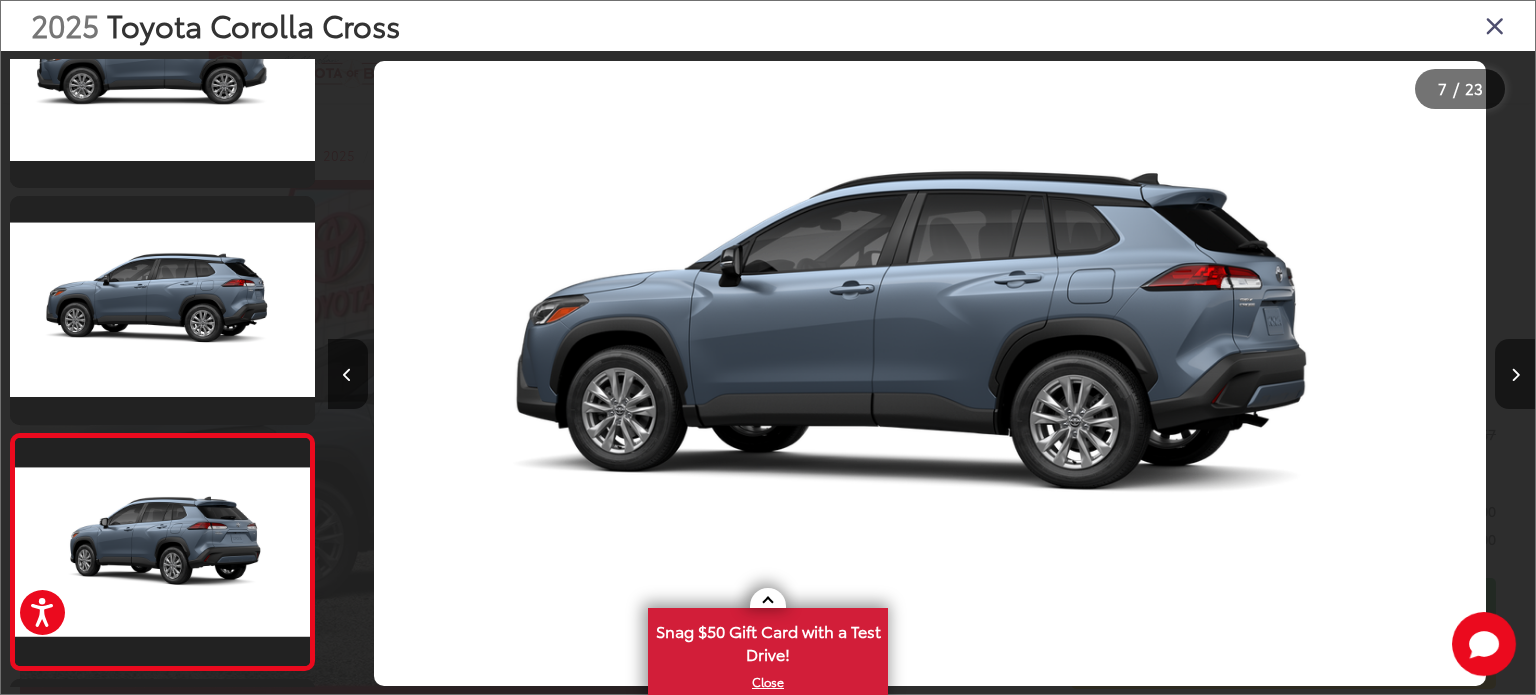 scroll, scrollTop: 0, scrollLeft: 6142, axis: horizontal 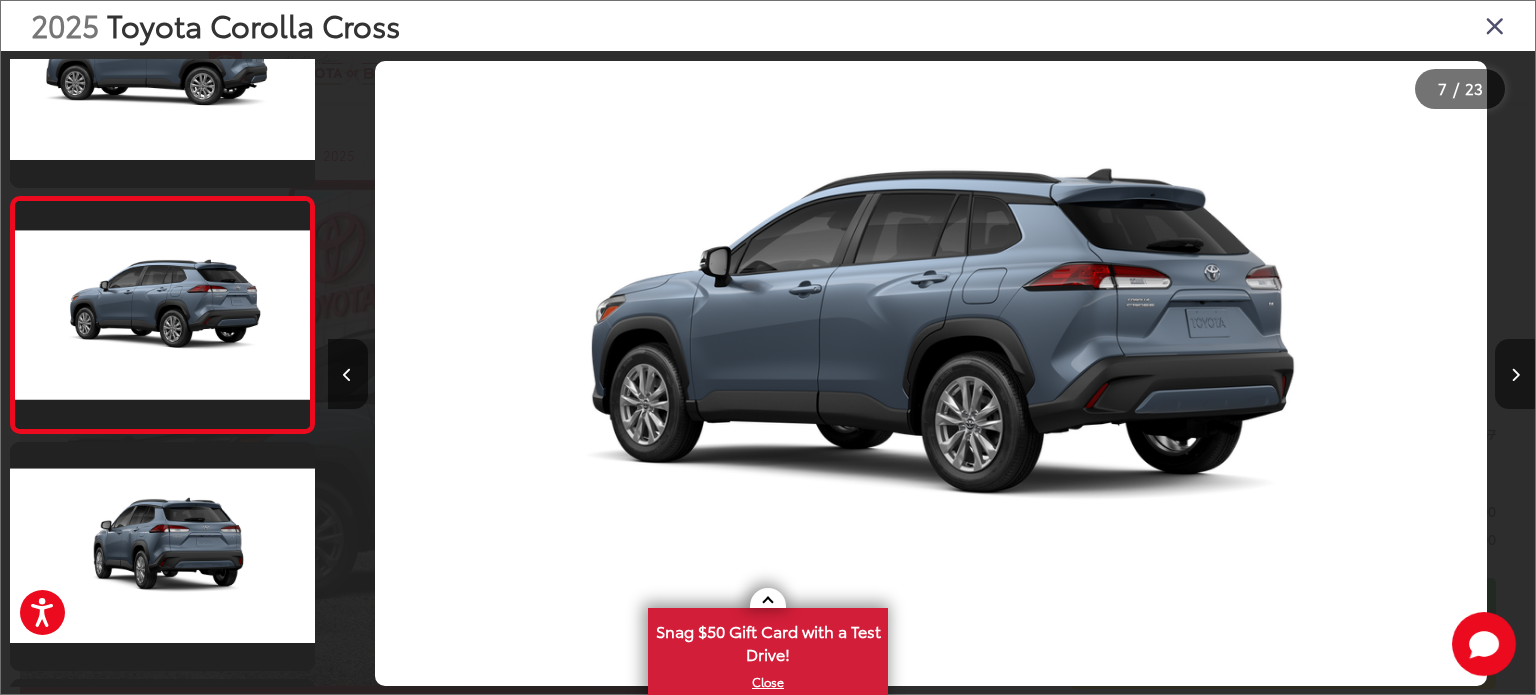click at bounding box center (1515, 375) 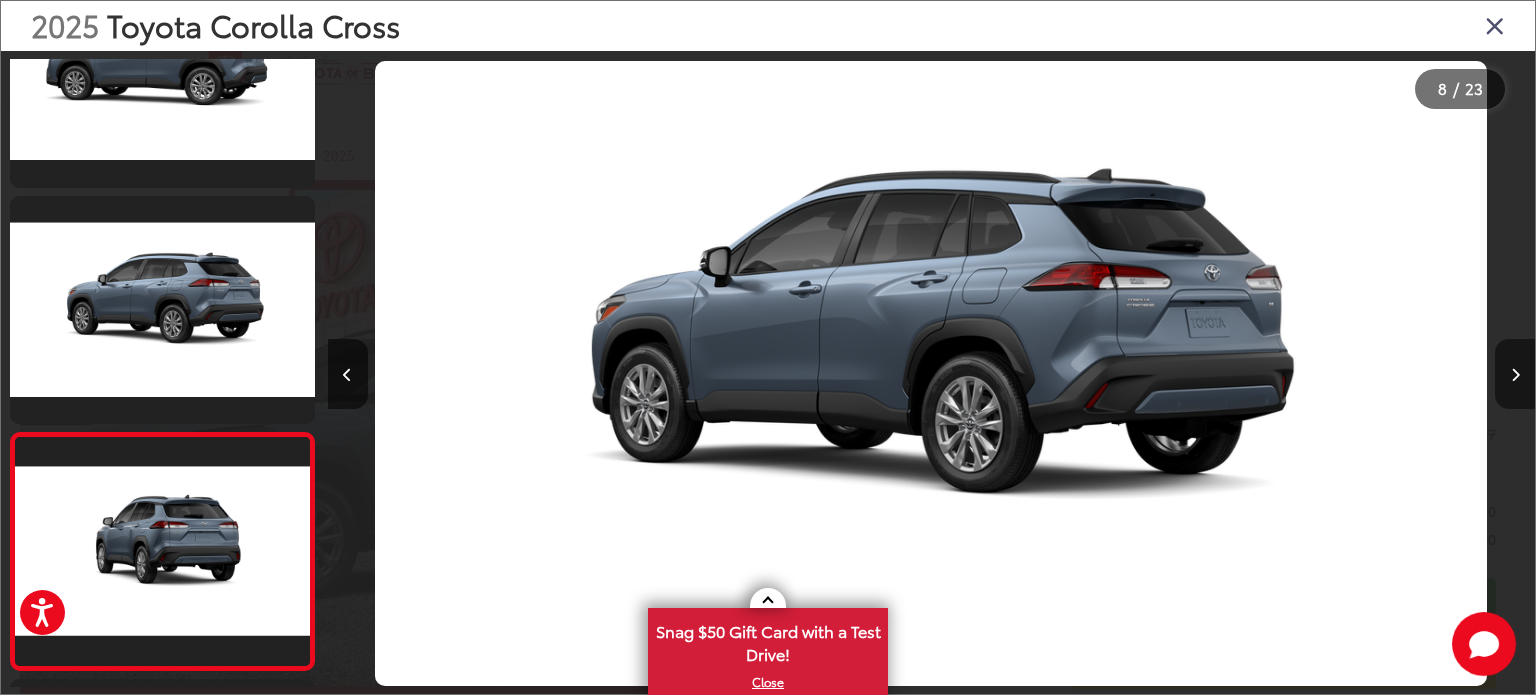 scroll, scrollTop: 0, scrollLeft: 7527, axis: horizontal 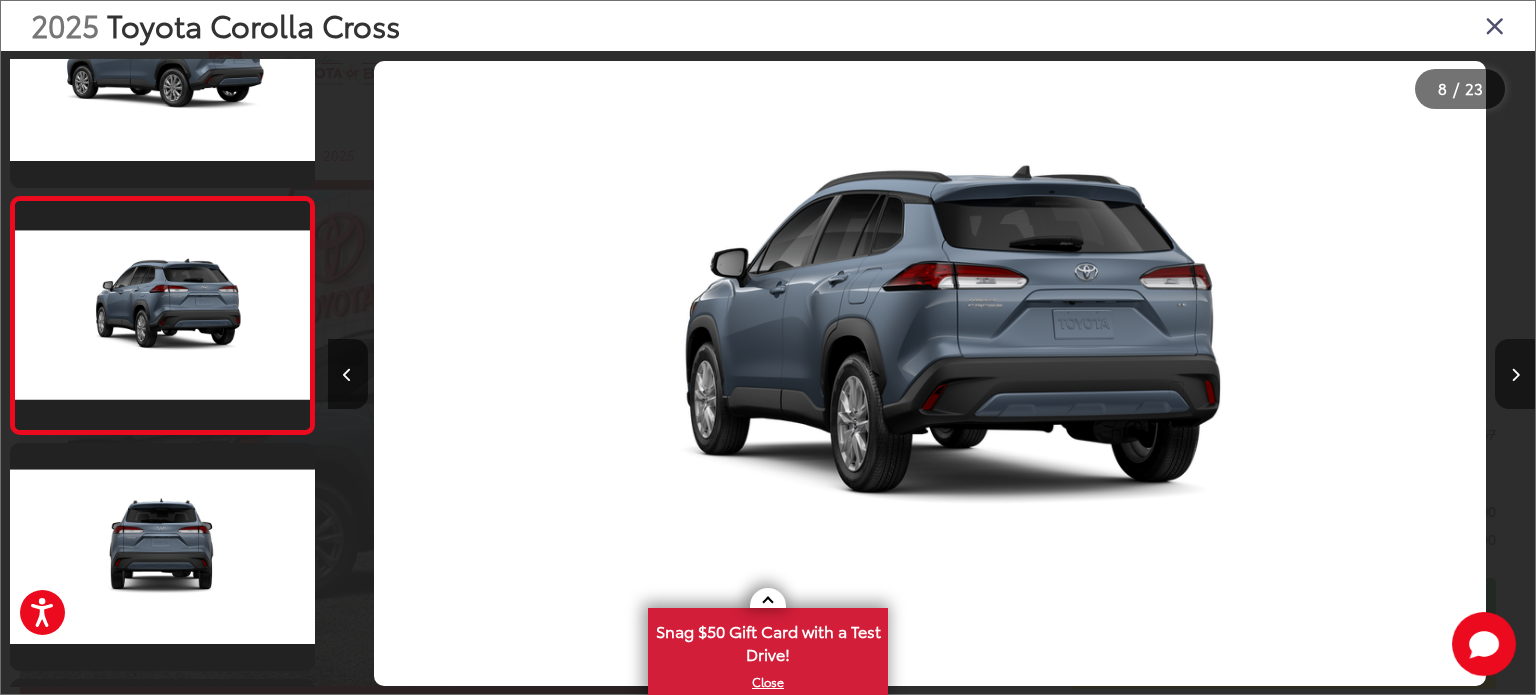 click at bounding box center (1515, 375) 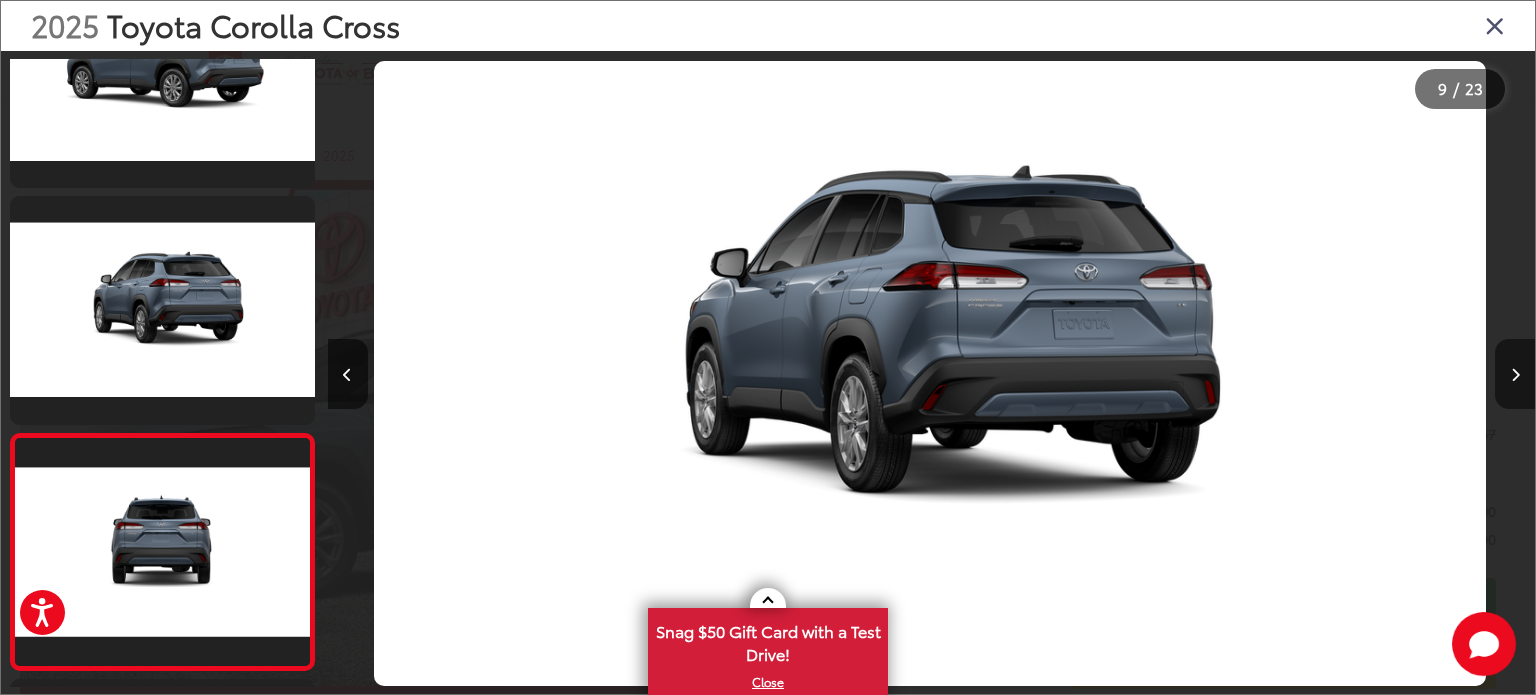 scroll 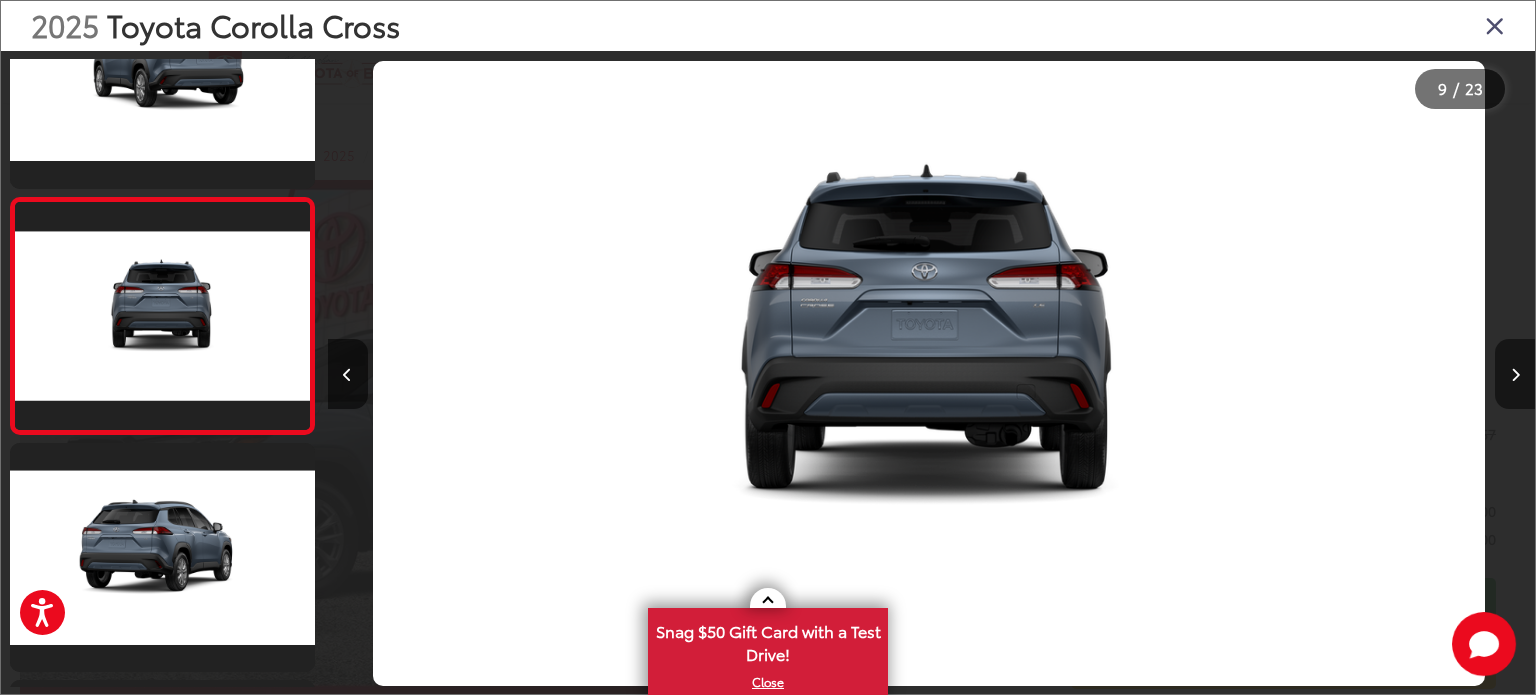 click at bounding box center [1515, 375] 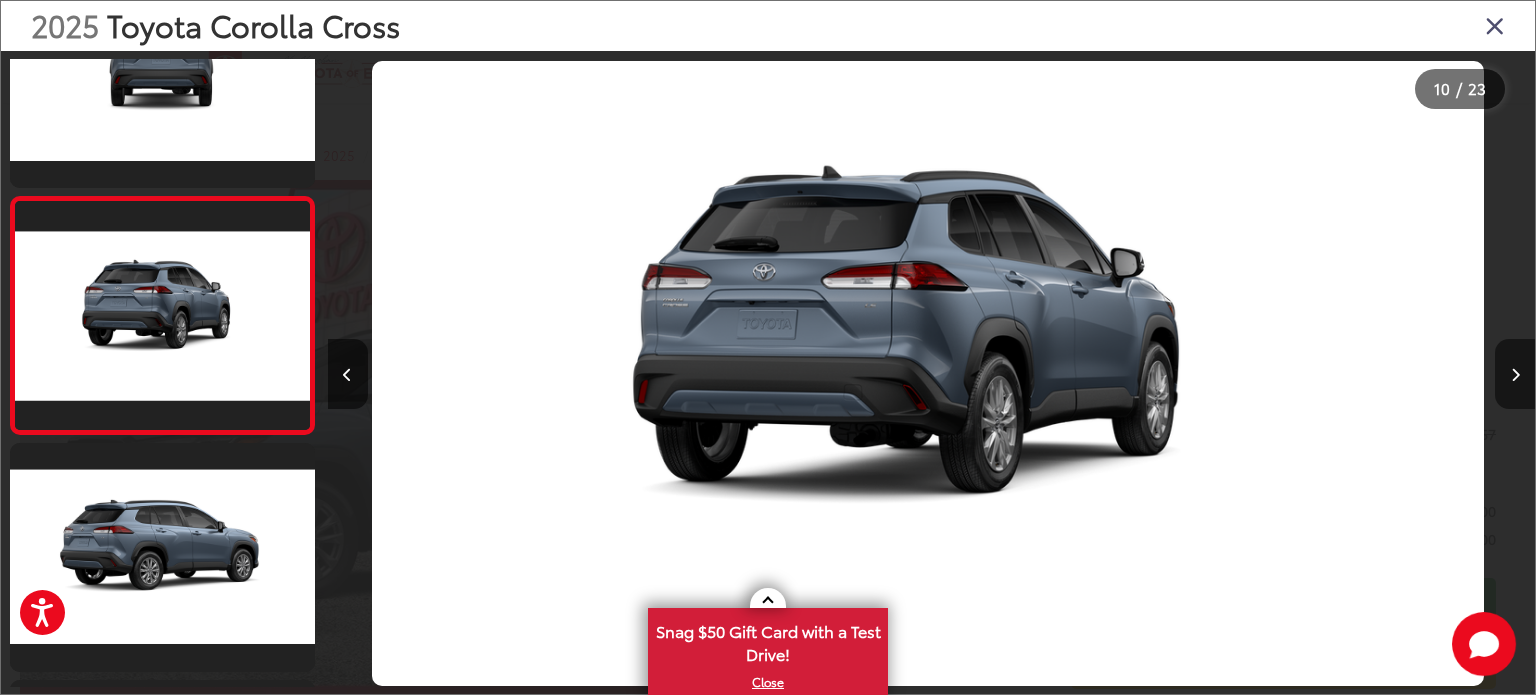 click at bounding box center (1515, 375) 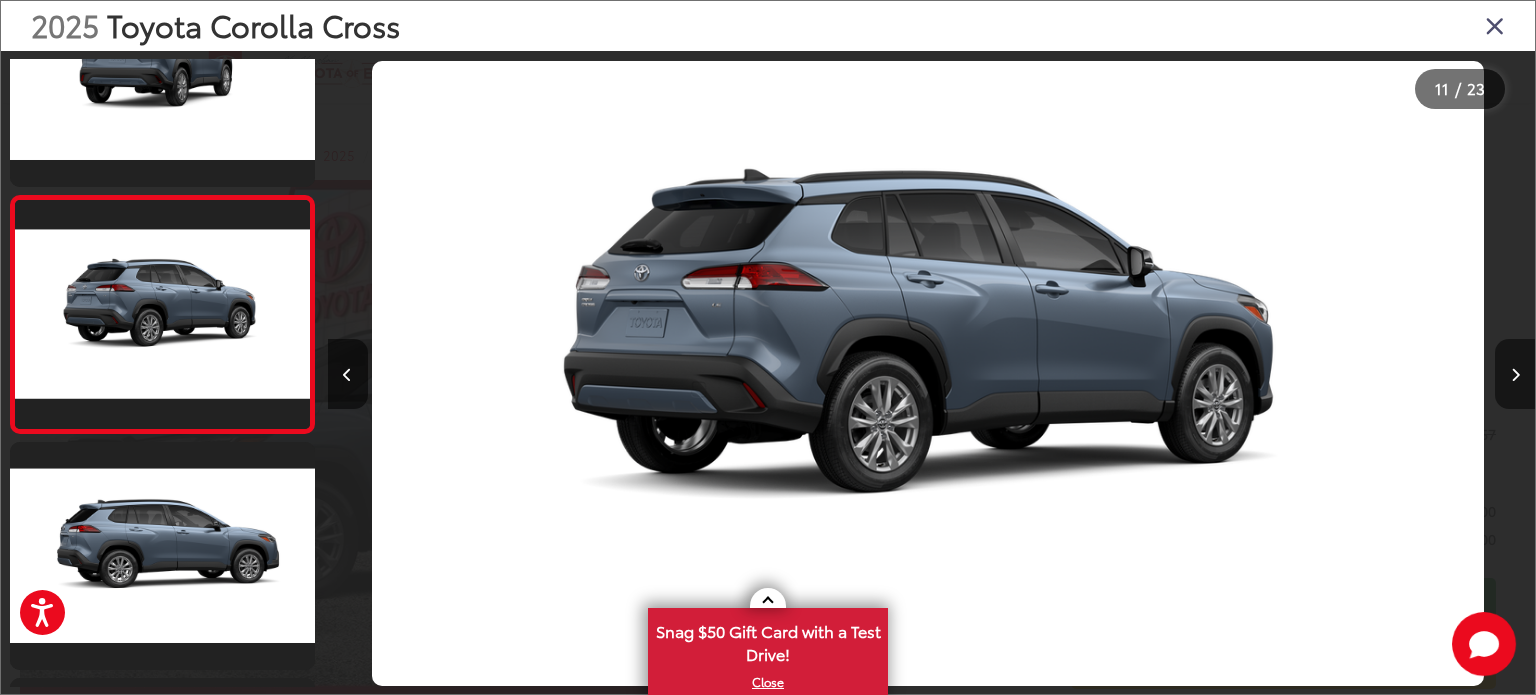 click at bounding box center (1515, 375) 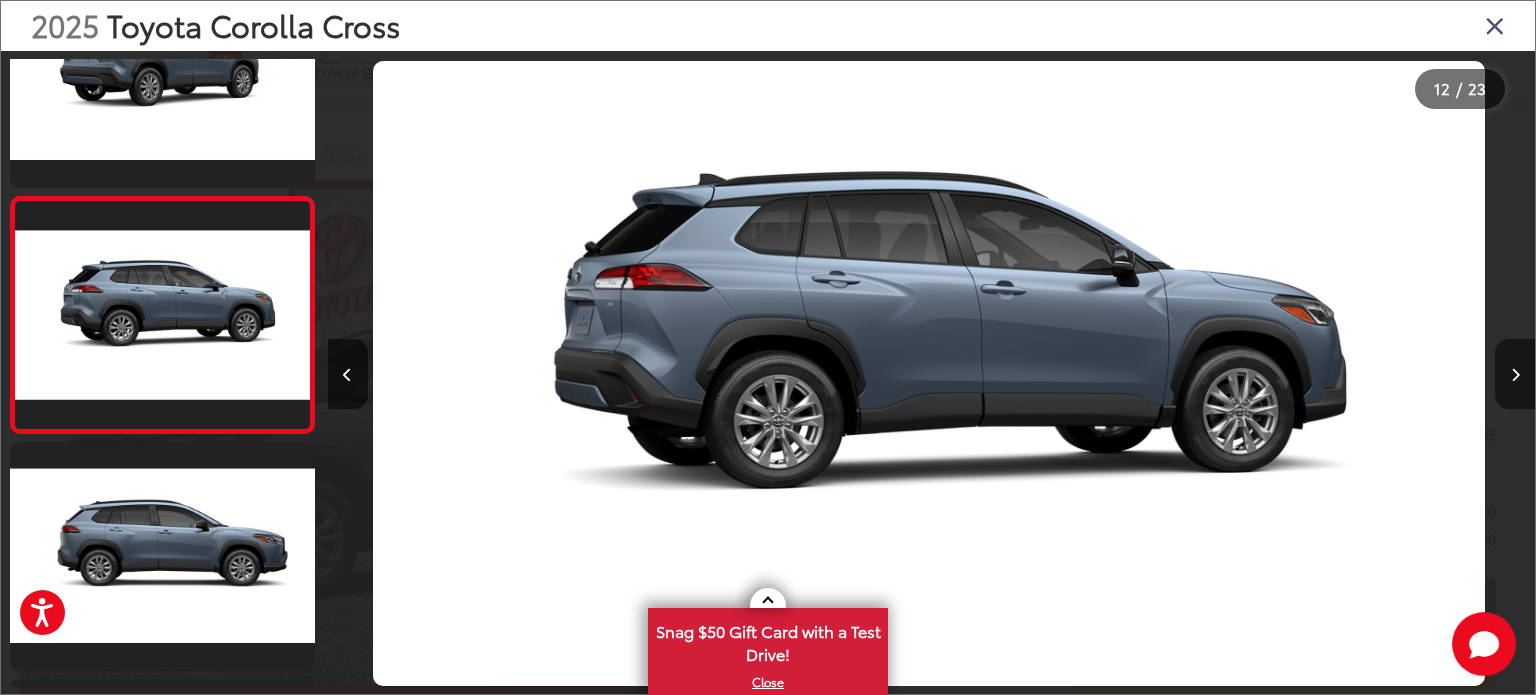 click at bounding box center (1515, 375) 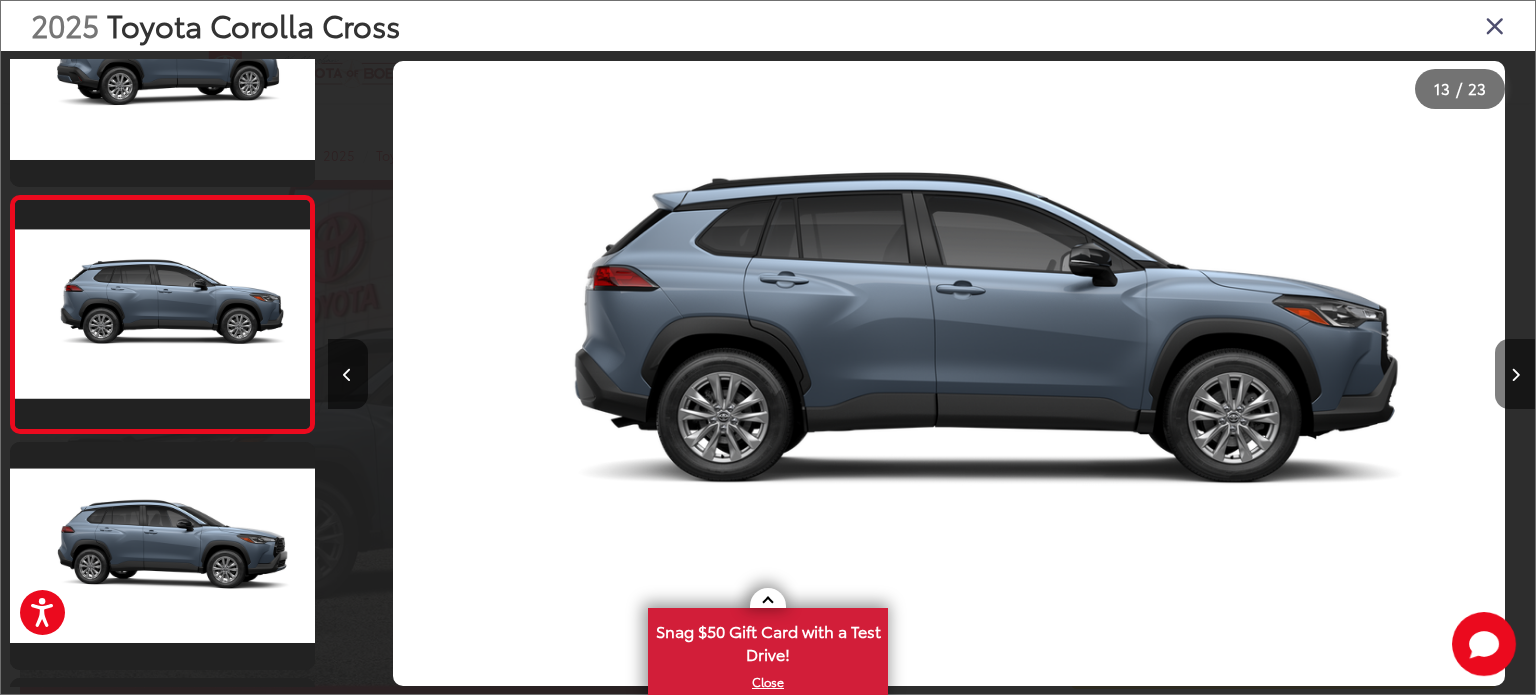 click at bounding box center (1515, 375) 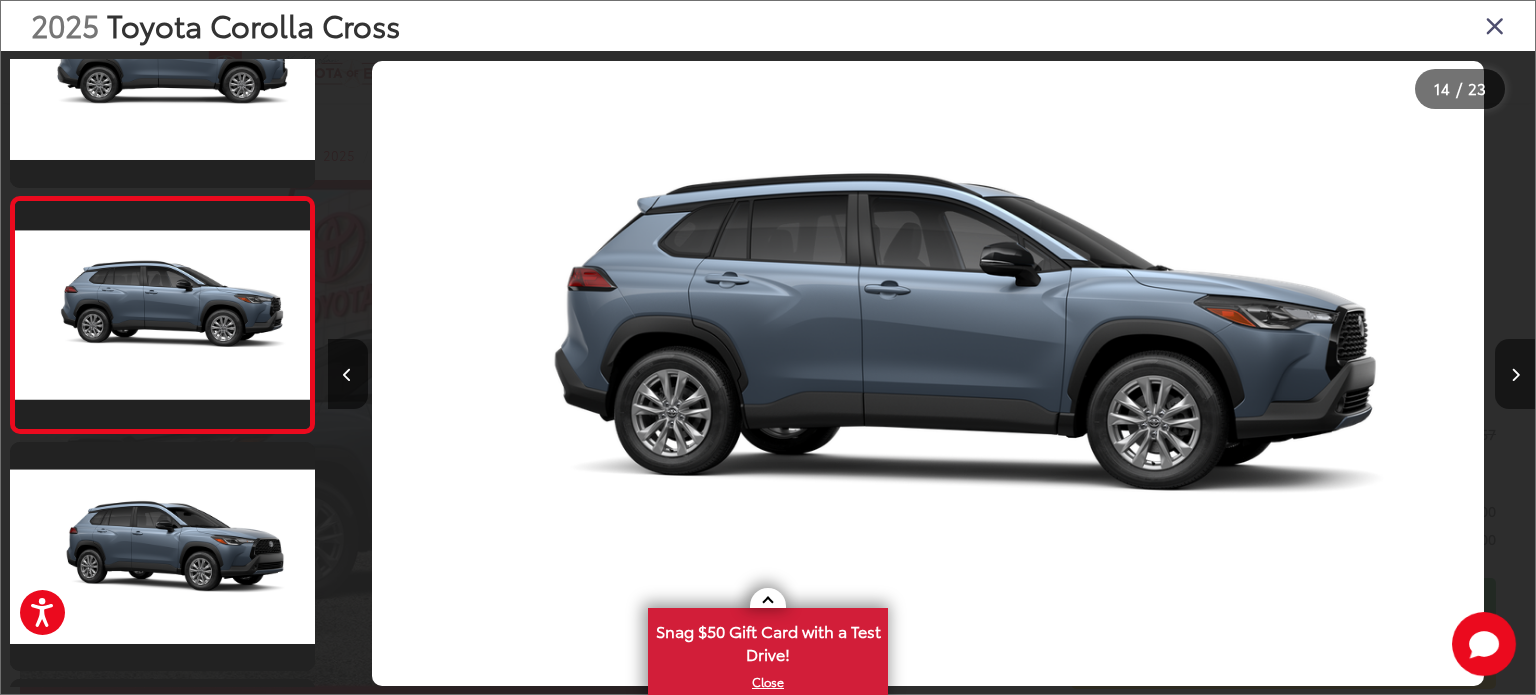 click at bounding box center [1515, 375] 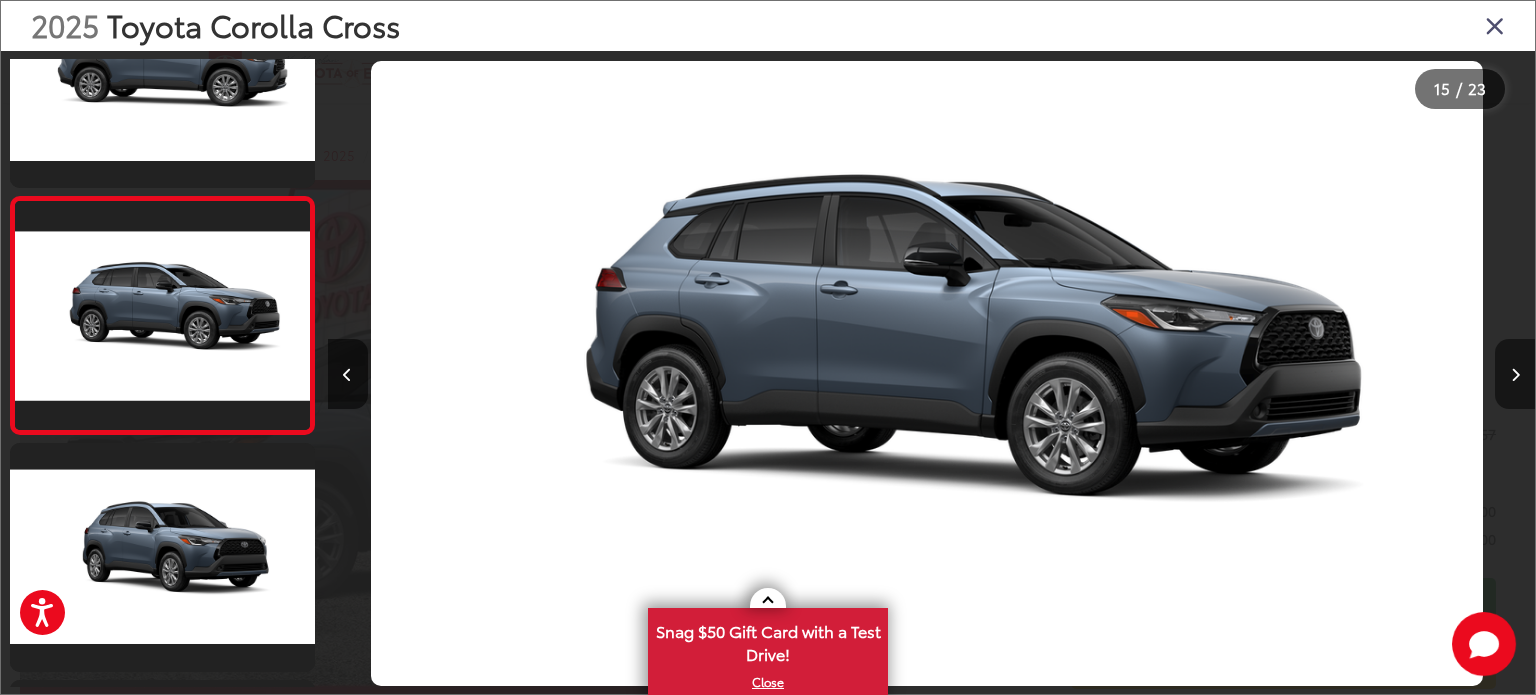 click at bounding box center (1515, 375) 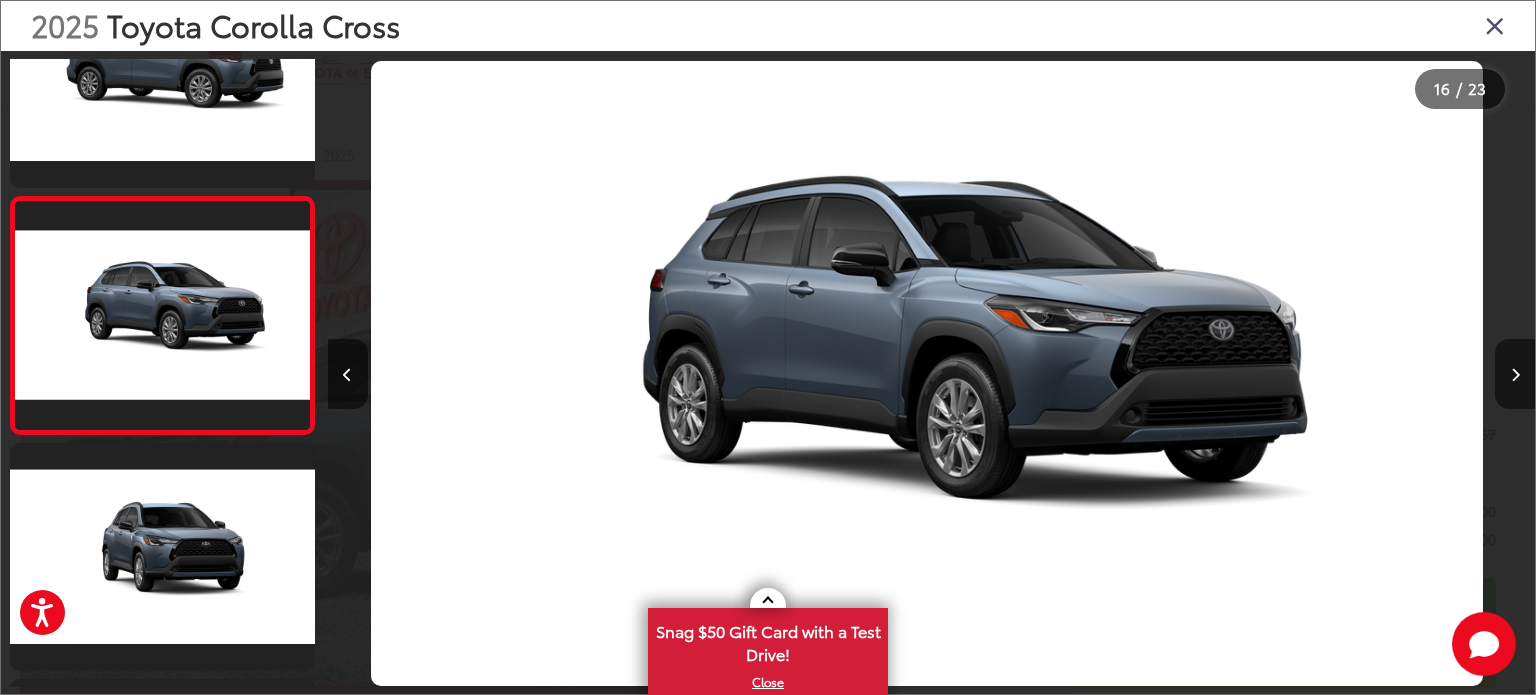 click at bounding box center [1515, 375] 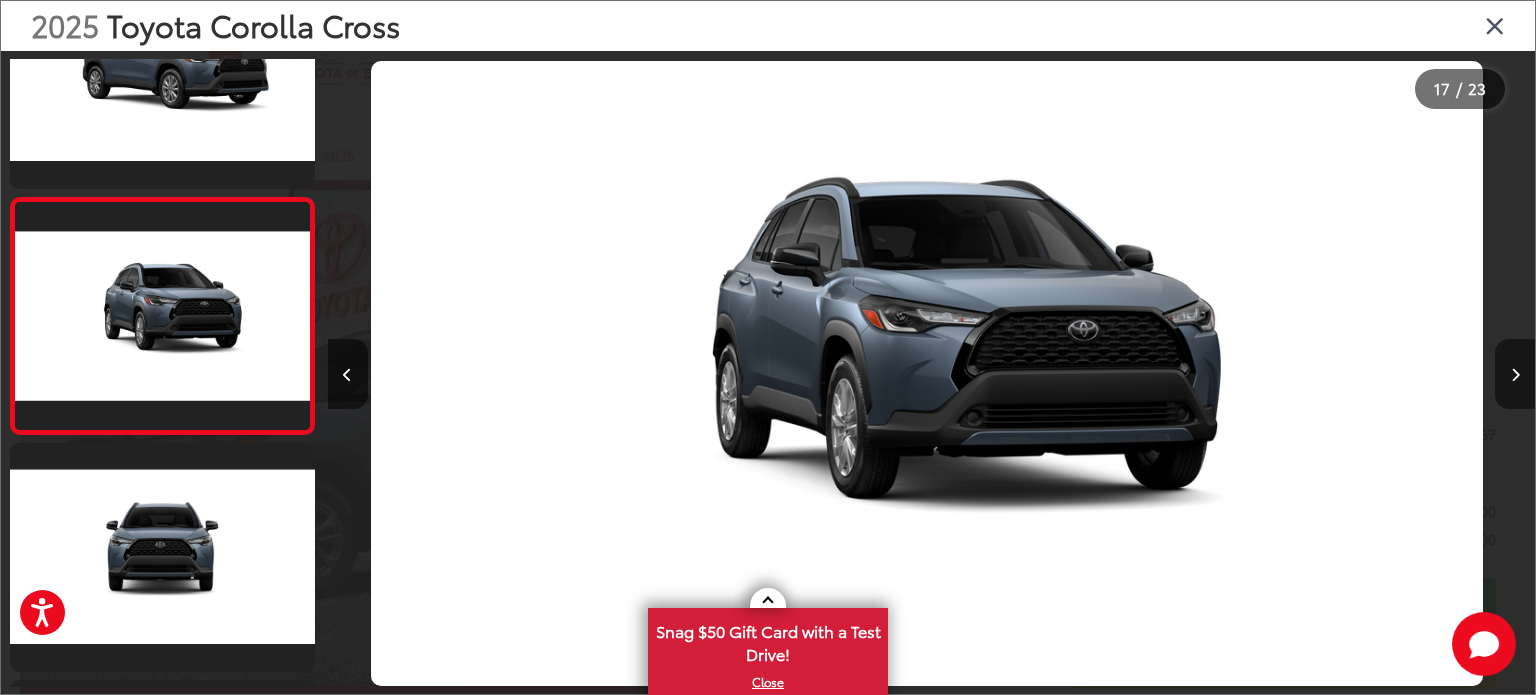 click at bounding box center [1515, 375] 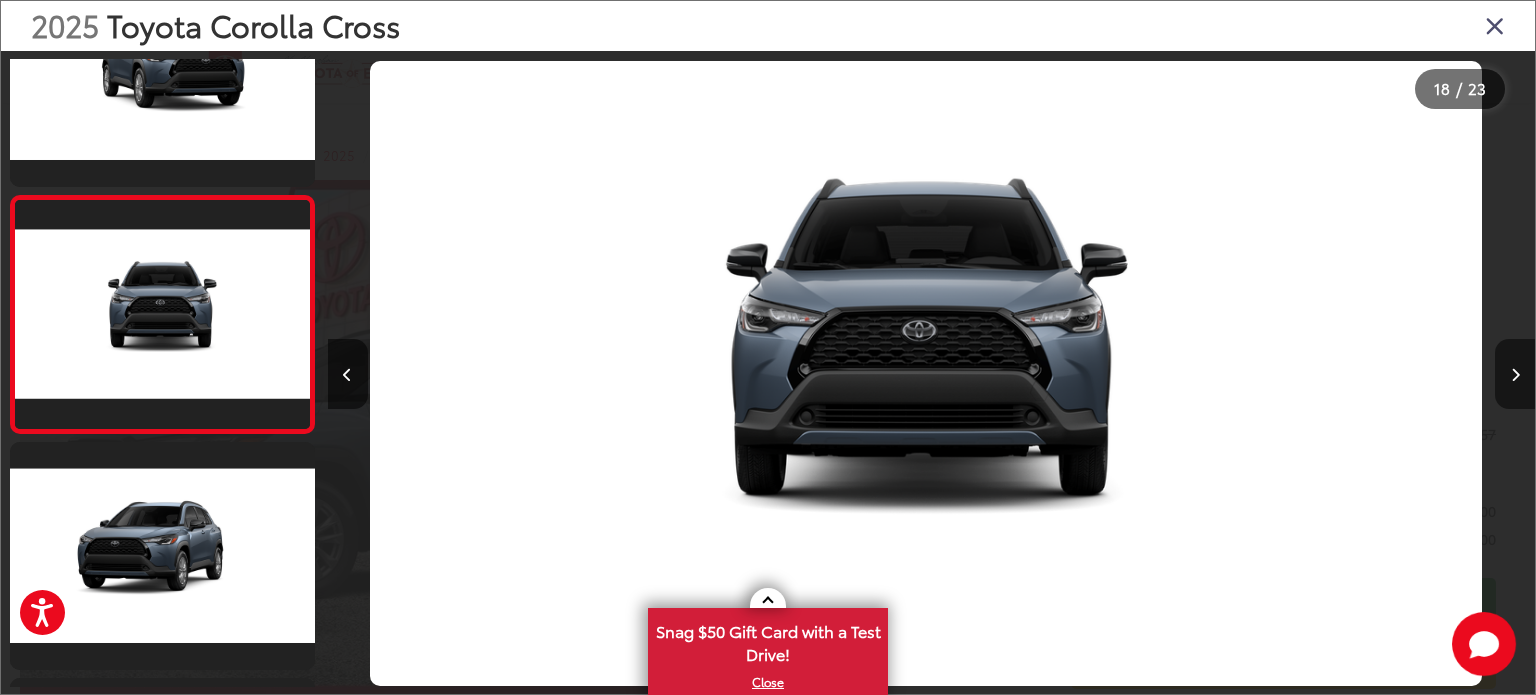 click at bounding box center (1515, 375) 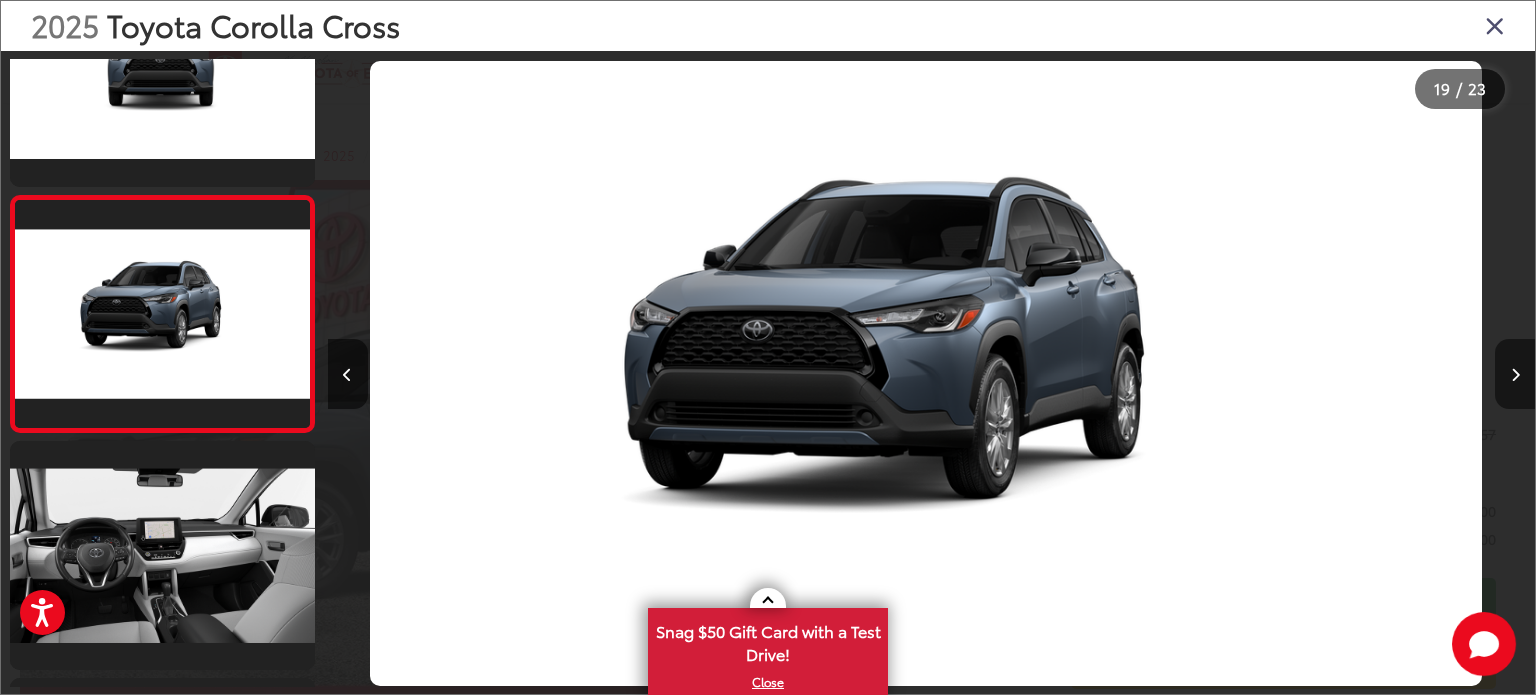 click at bounding box center [1515, 375] 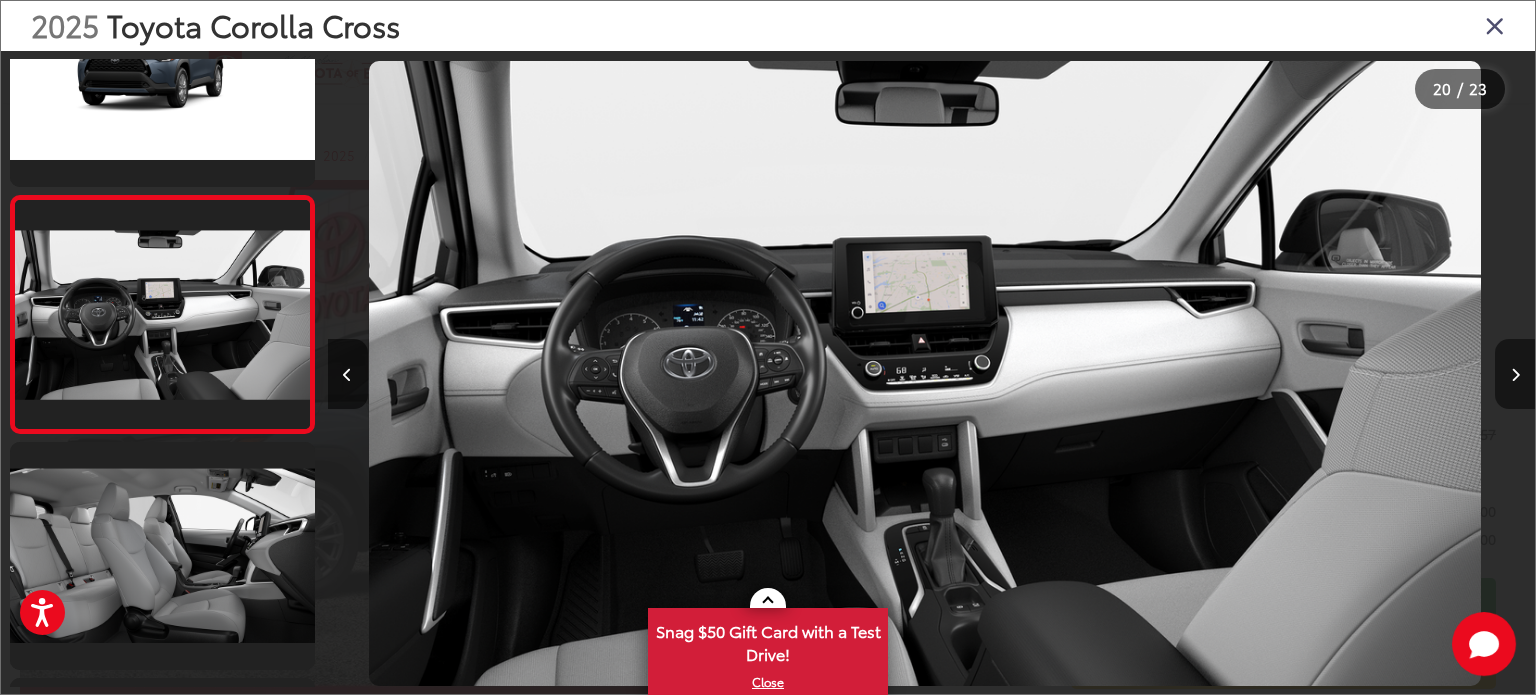 click at bounding box center [1515, 375] 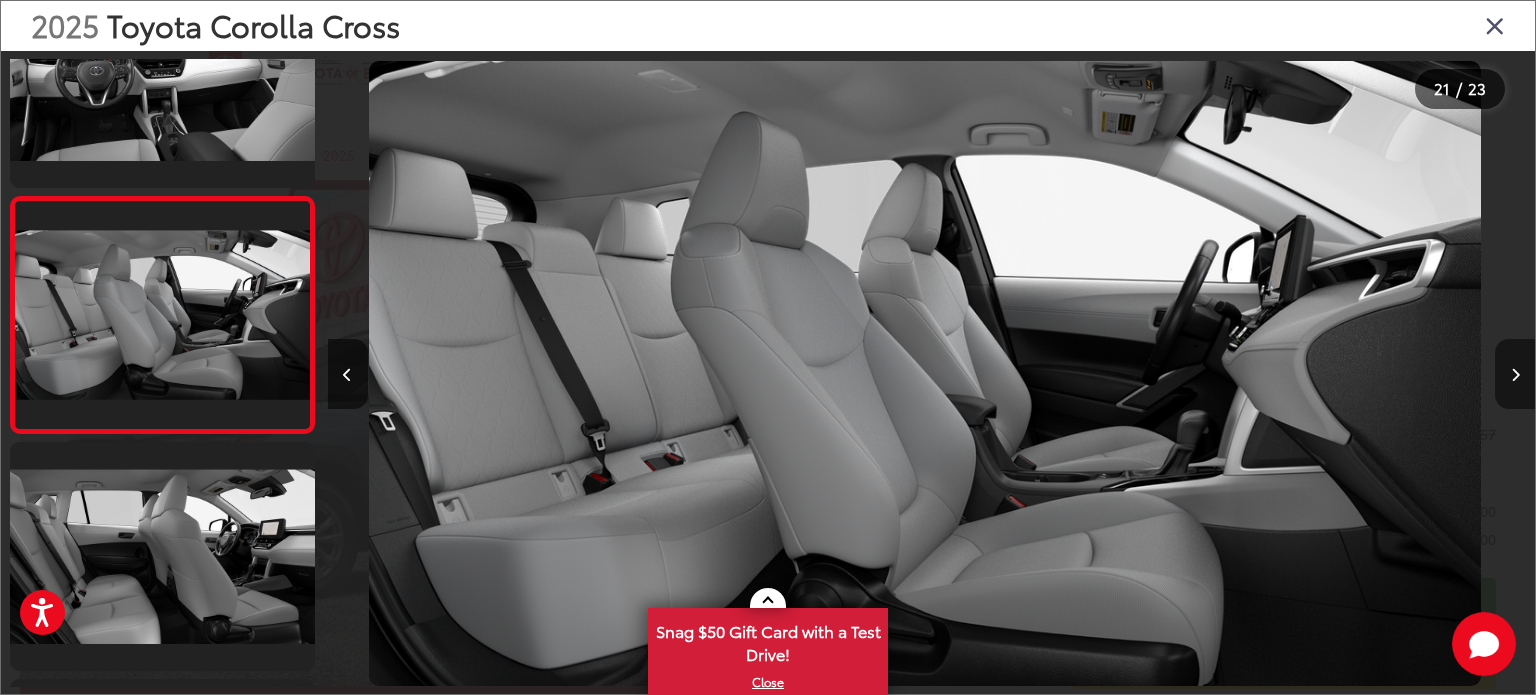 click at bounding box center [1515, 375] 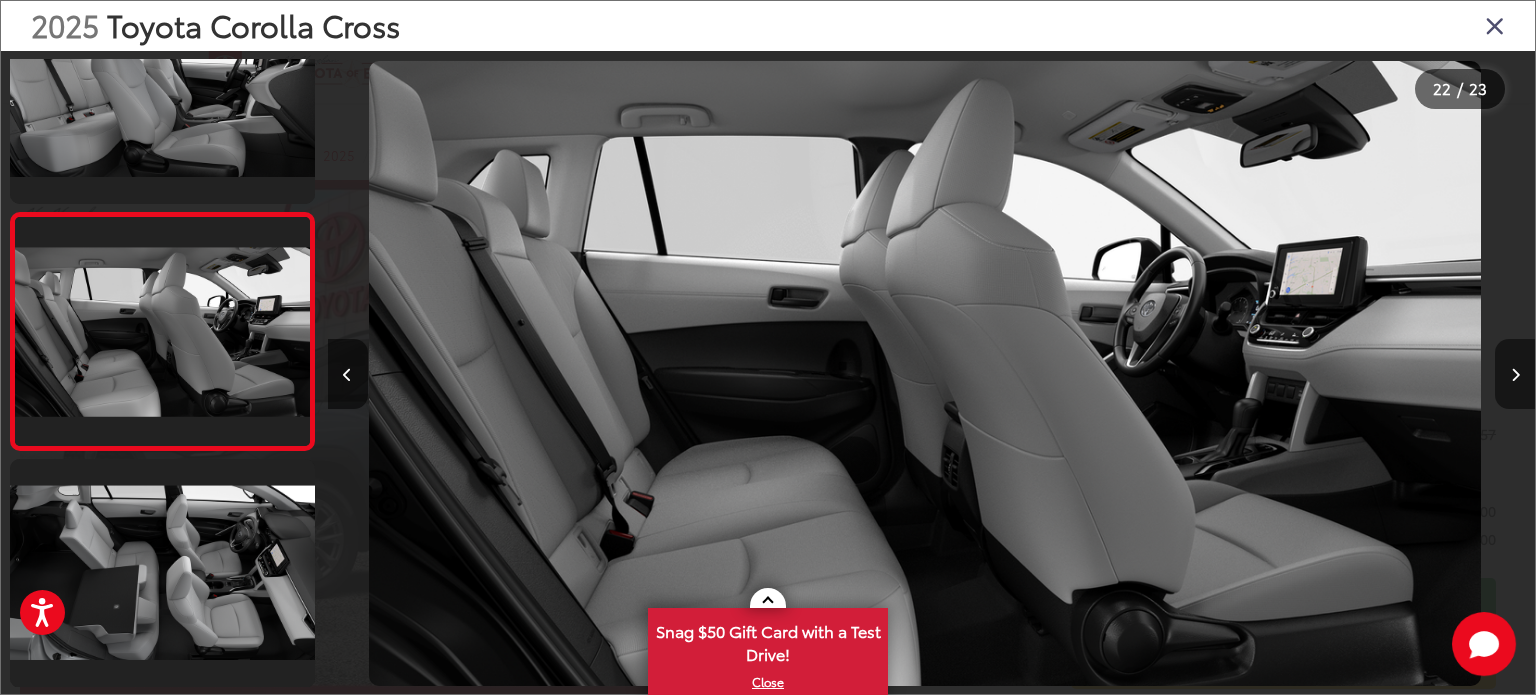 click at bounding box center [1515, 375] 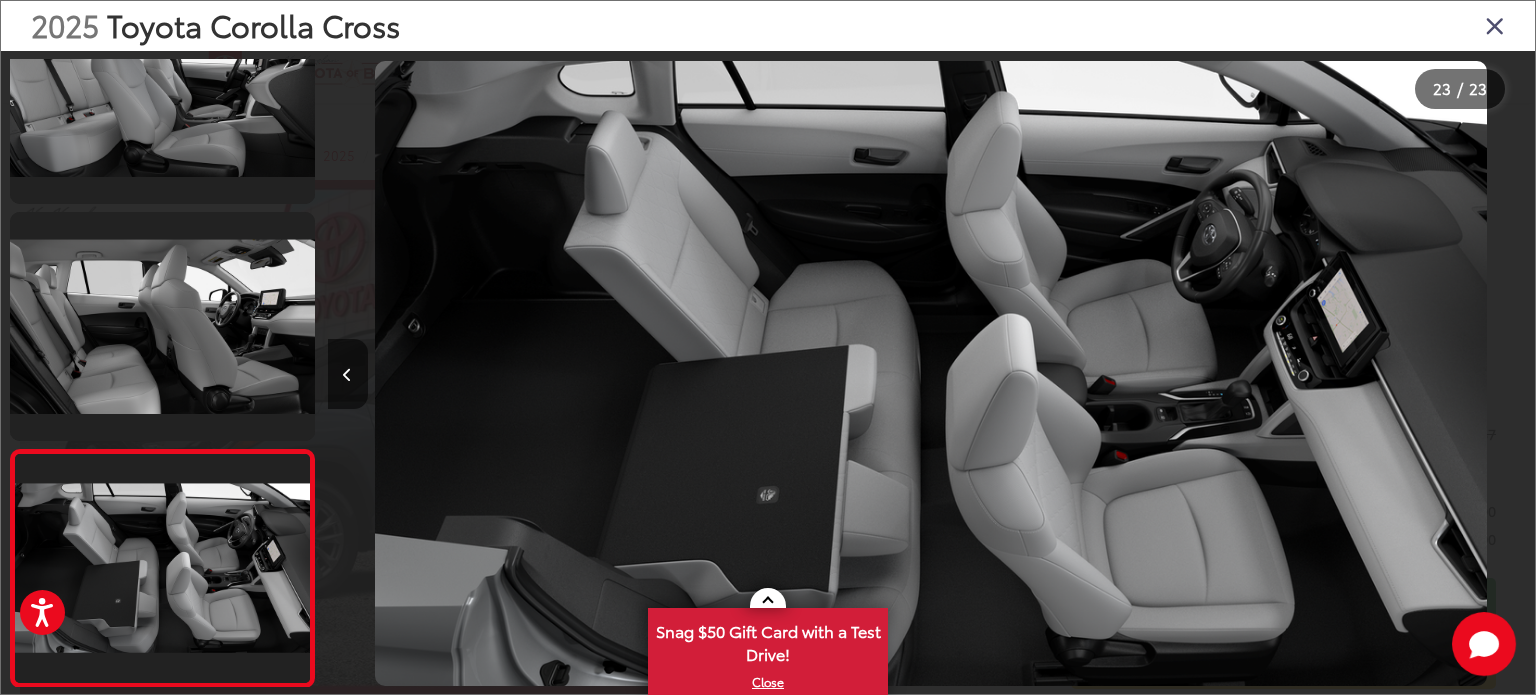 click at bounding box center [1384, 373] 